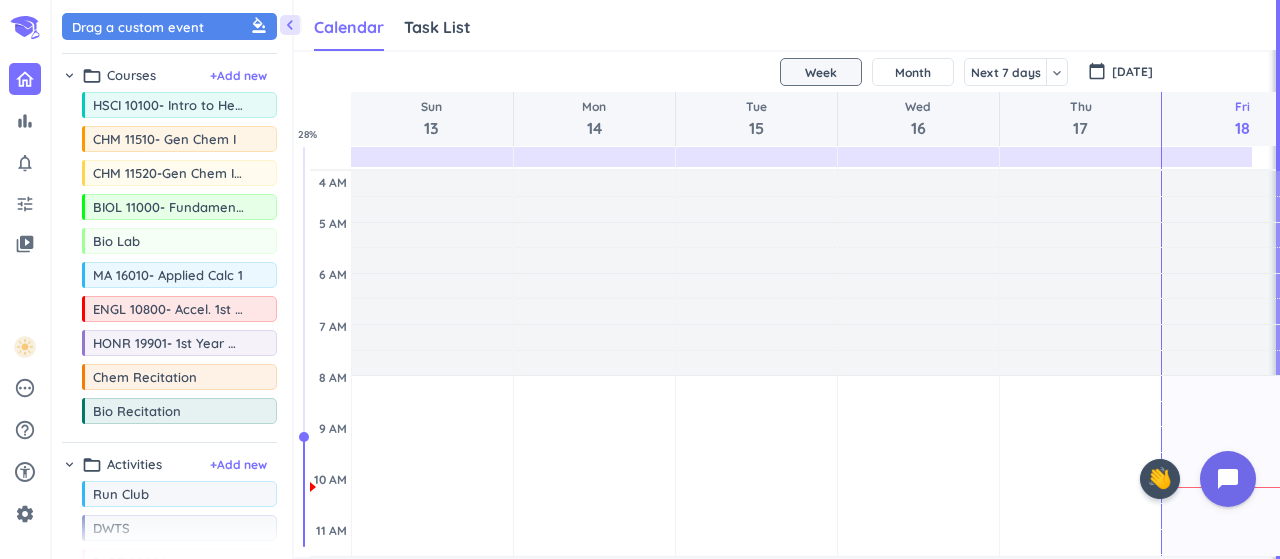 scroll, scrollTop: 0, scrollLeft: 0, axis: both 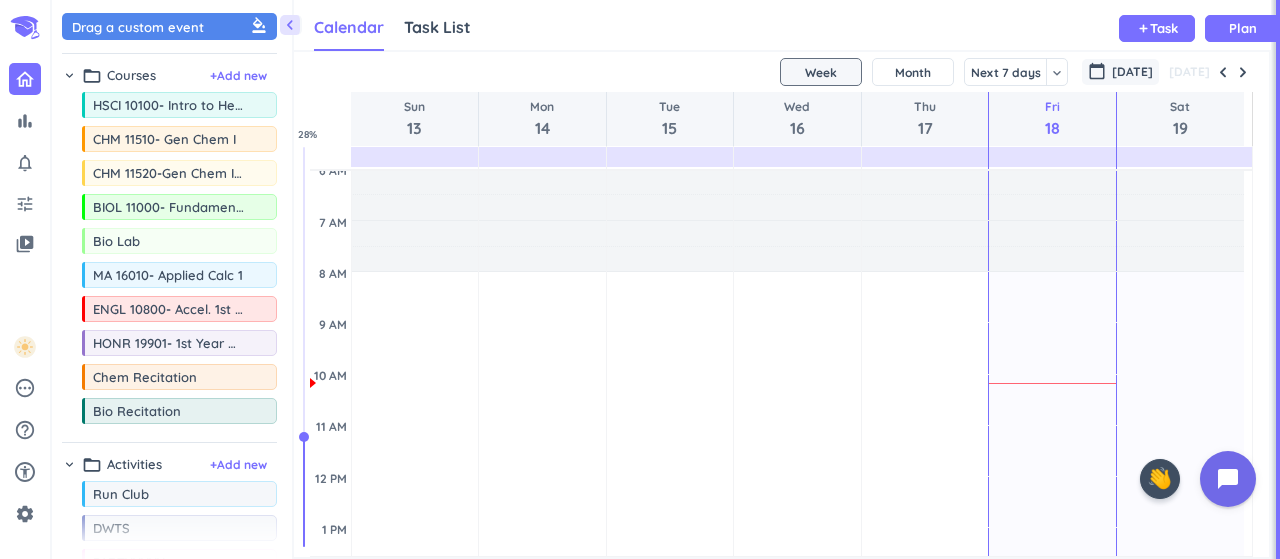 click on "[DATE]" at bounding box center [1132, 72] 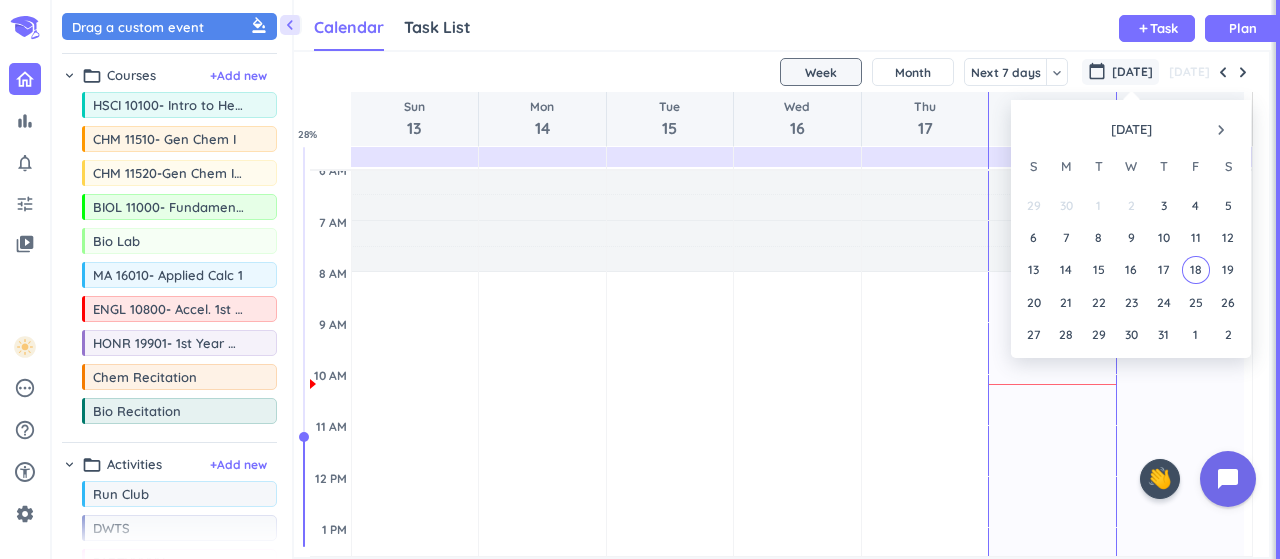 click on "navigate_next" at bounding box center (1221, 130) 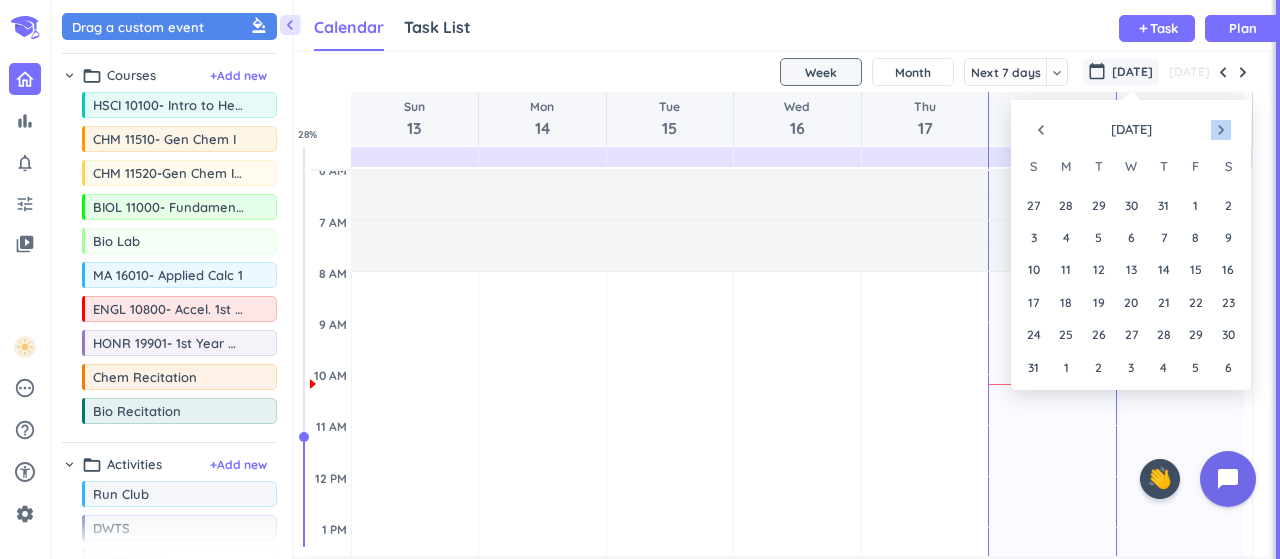 click on "navigate_next" at bounding box center (1221, 130) 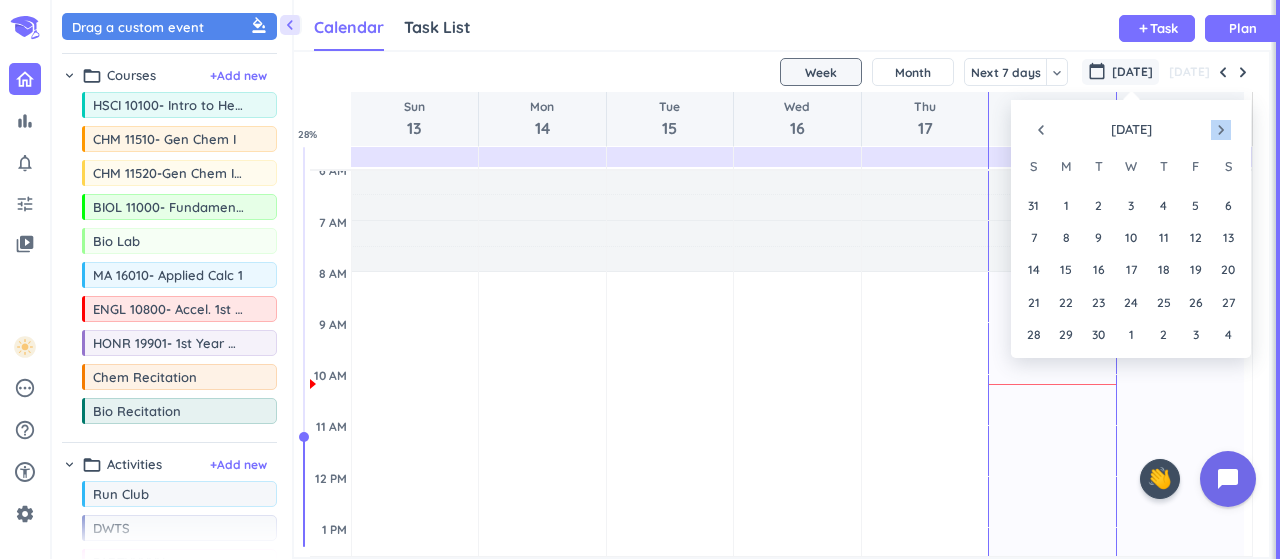 click on "navigate_next" at bounding box center (1221, 130) 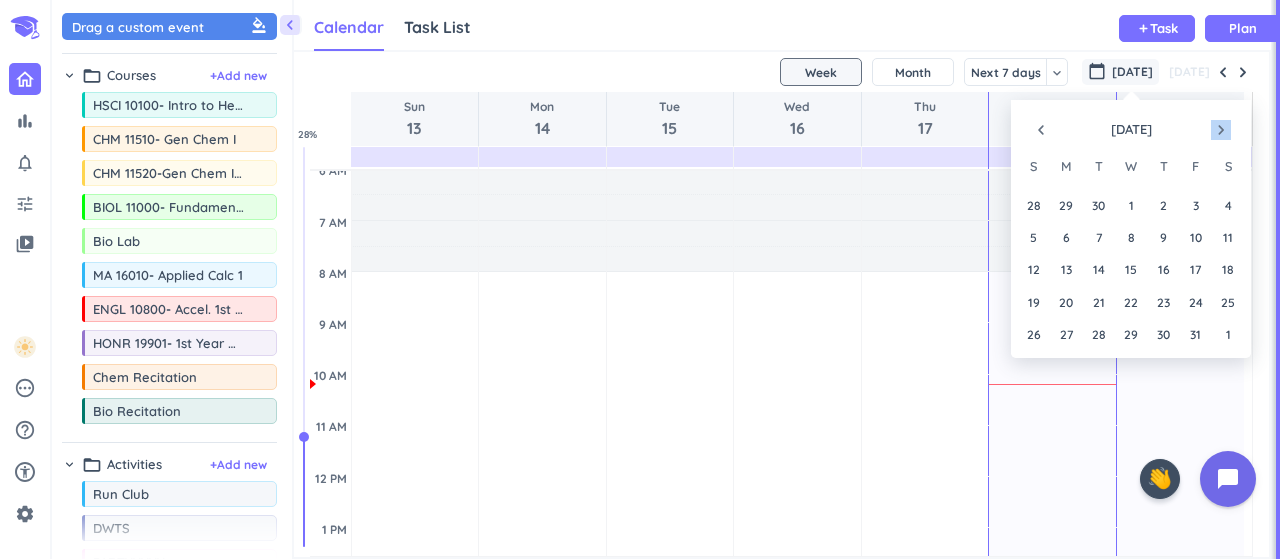 click on "navigate_next" at bounding box center (1221, 130) 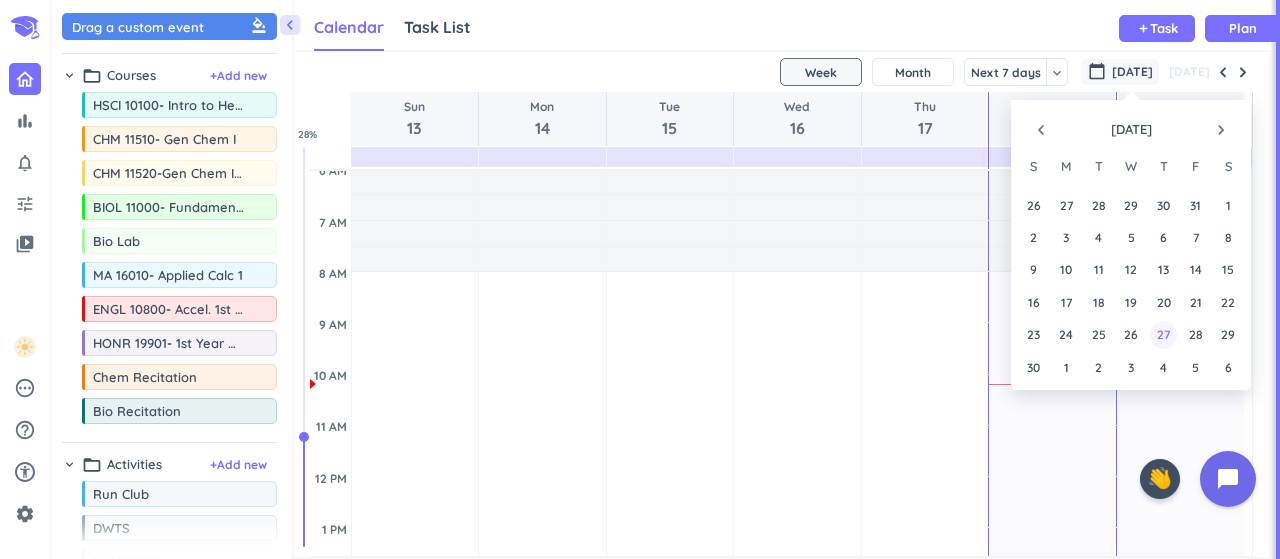 click on "27" at bounding box center [1163, 334] 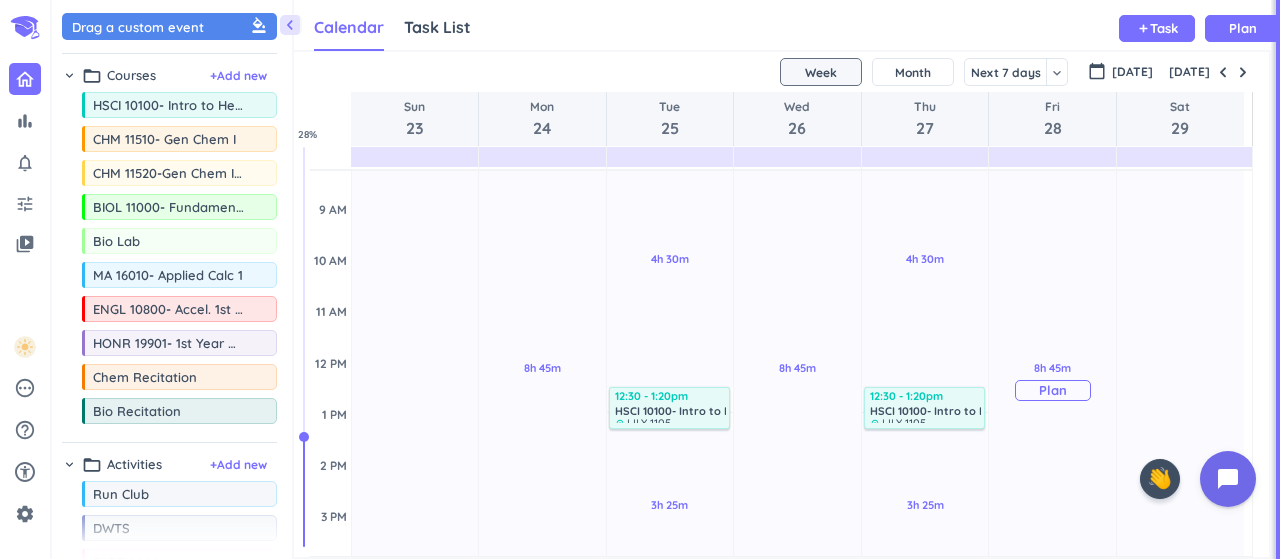 scroll, scrollTop: 218, scrollLeft: 0, axis: vertical 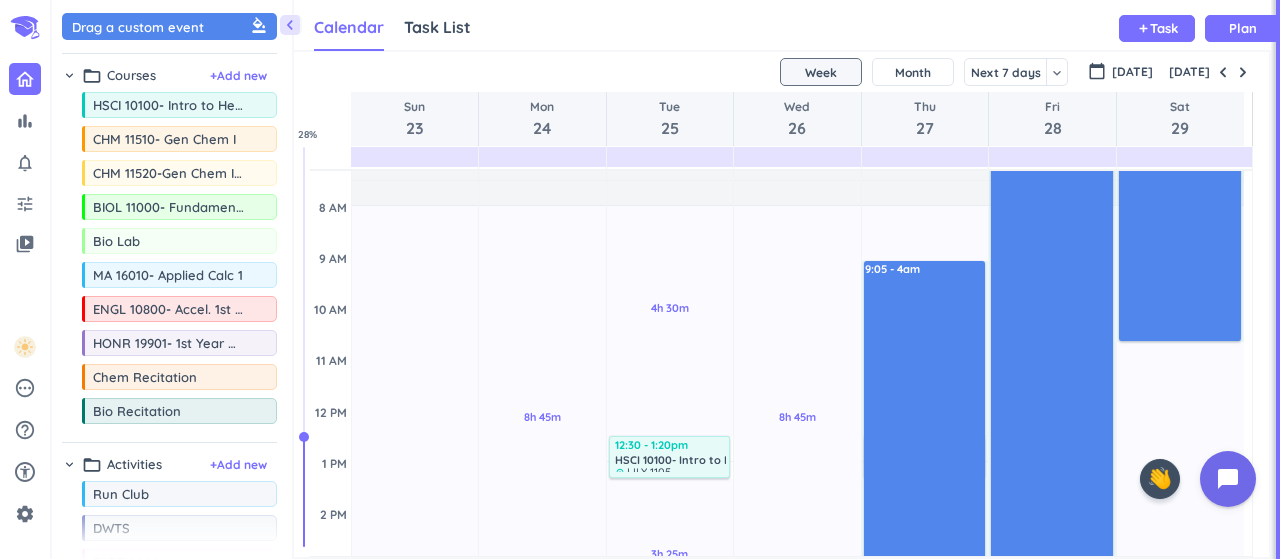 drag, startPoint x: 915, startPoint y: 217, endPoint x: 1178, endPoint y: 339, distance: 289.91895 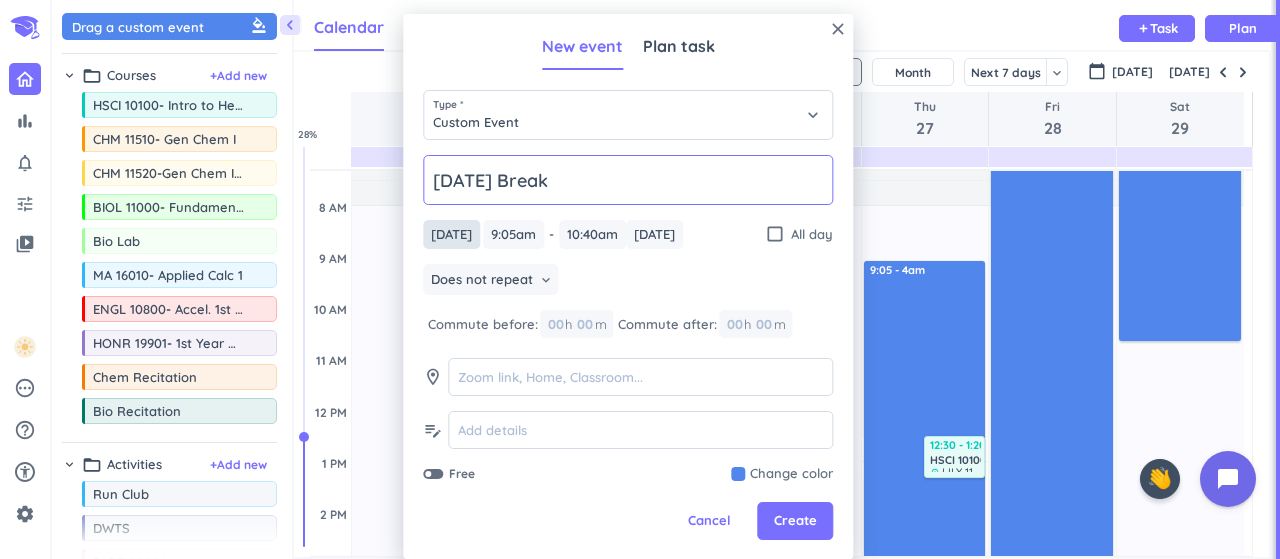 type on "[DATE] Break" 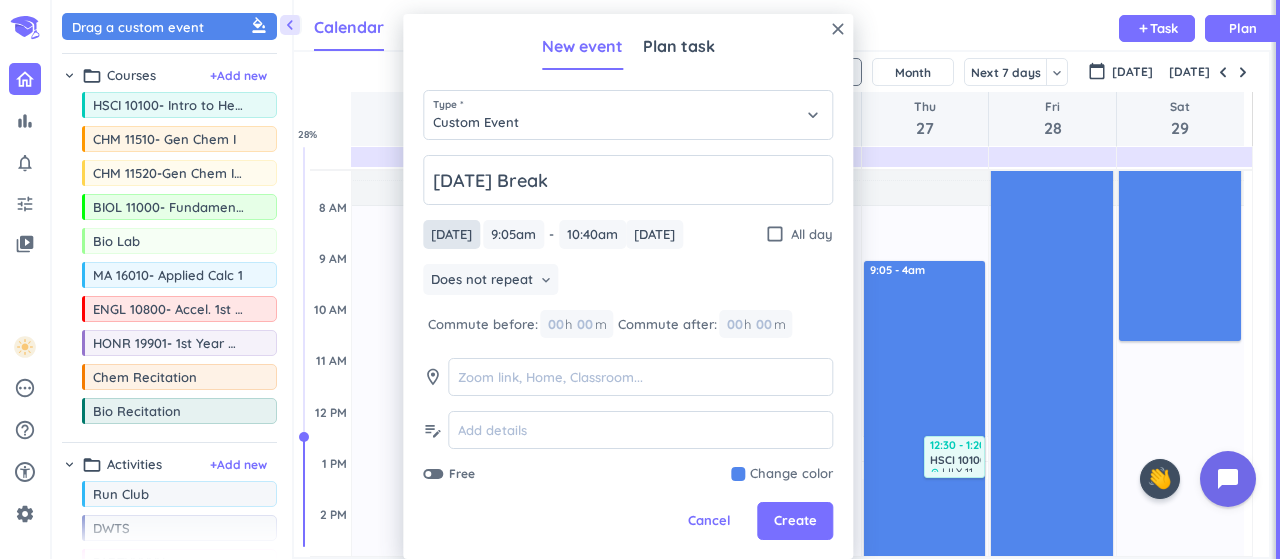 click on "[DATE]" at bounding box center [451, 234] 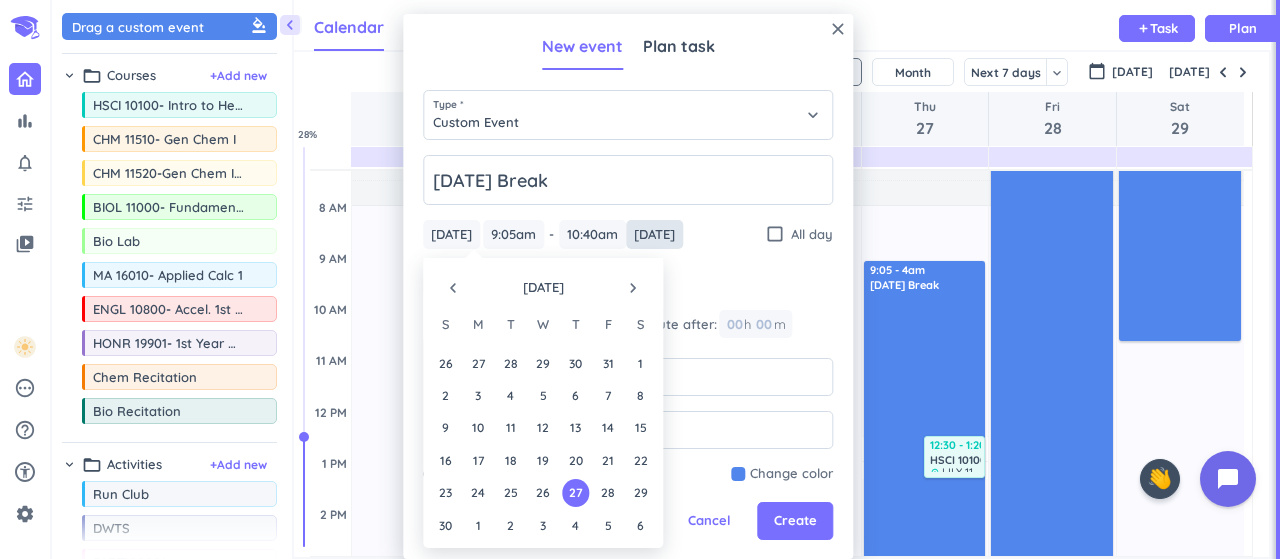 click on "[DATE]" at bounding box center (654, 234) 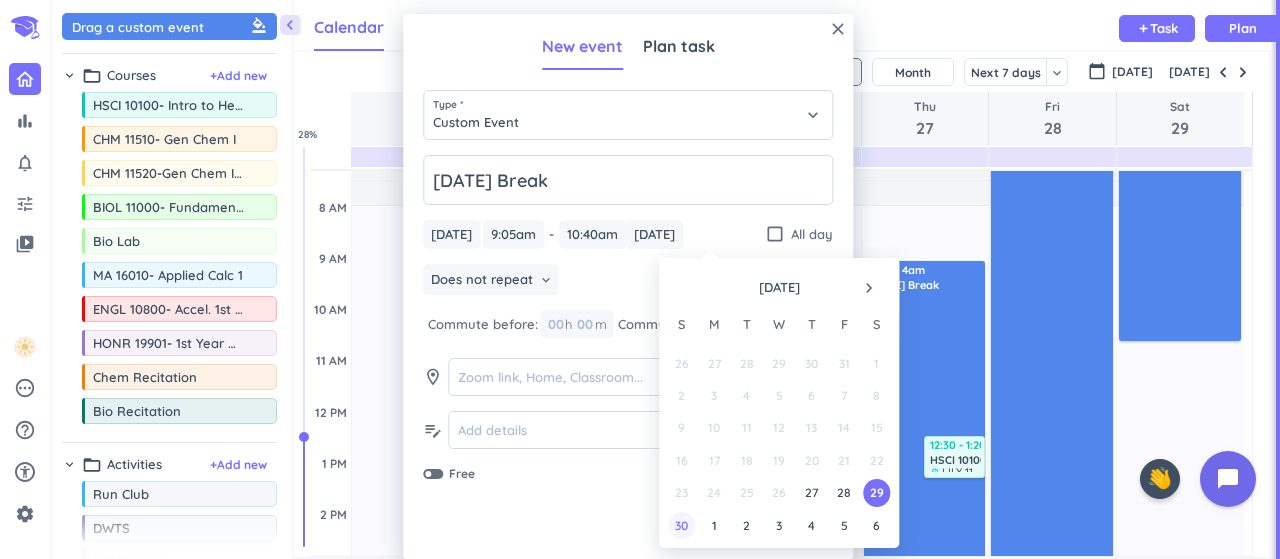 click on "30" at bounding box center (681, 525) 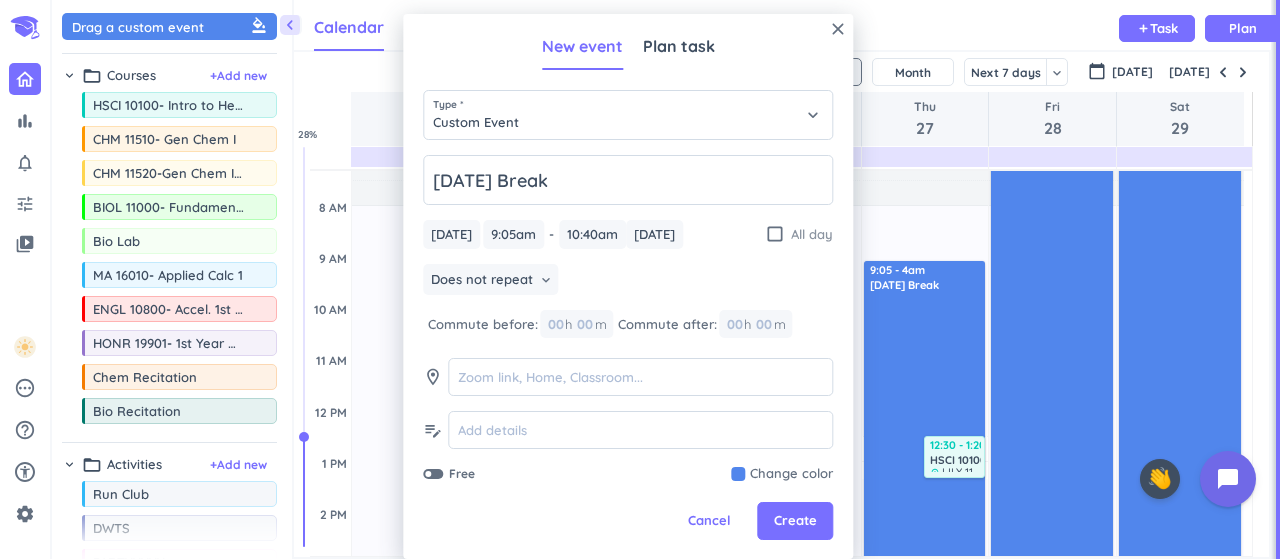 click on "check_box_outline_blank" at bounding box center [775, 234] 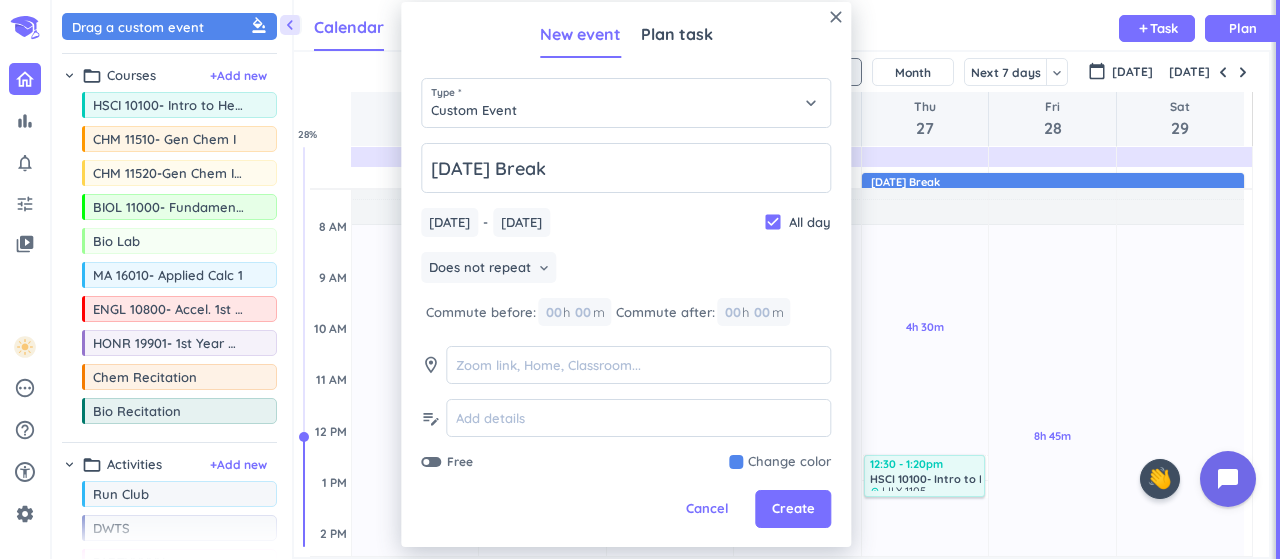 click at bounding box center (780, 462) 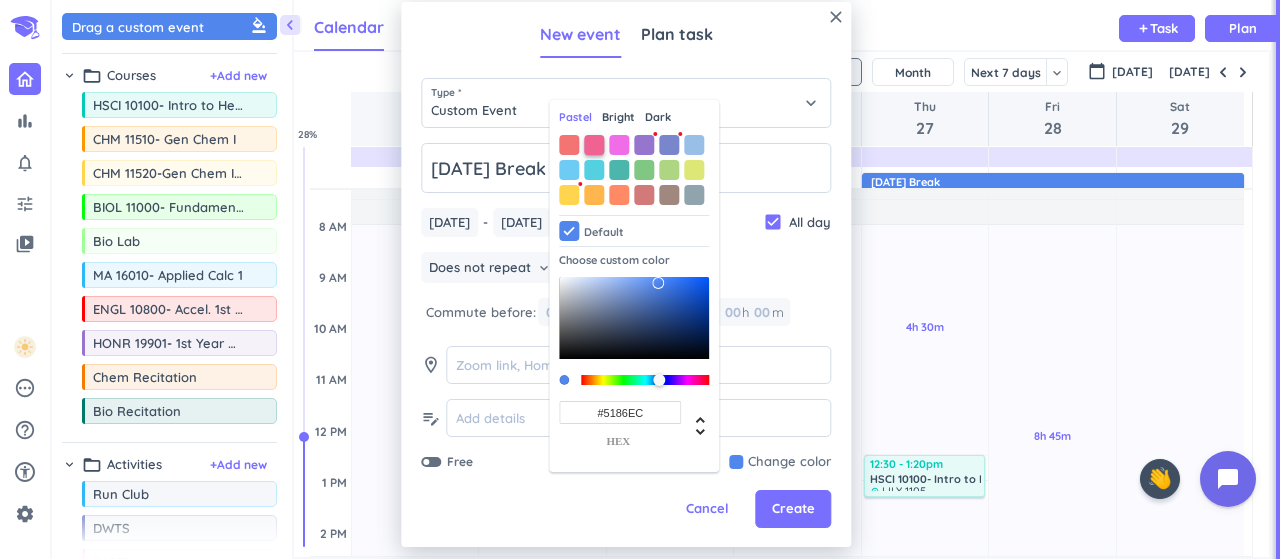 click at bounding box center [594, 145] 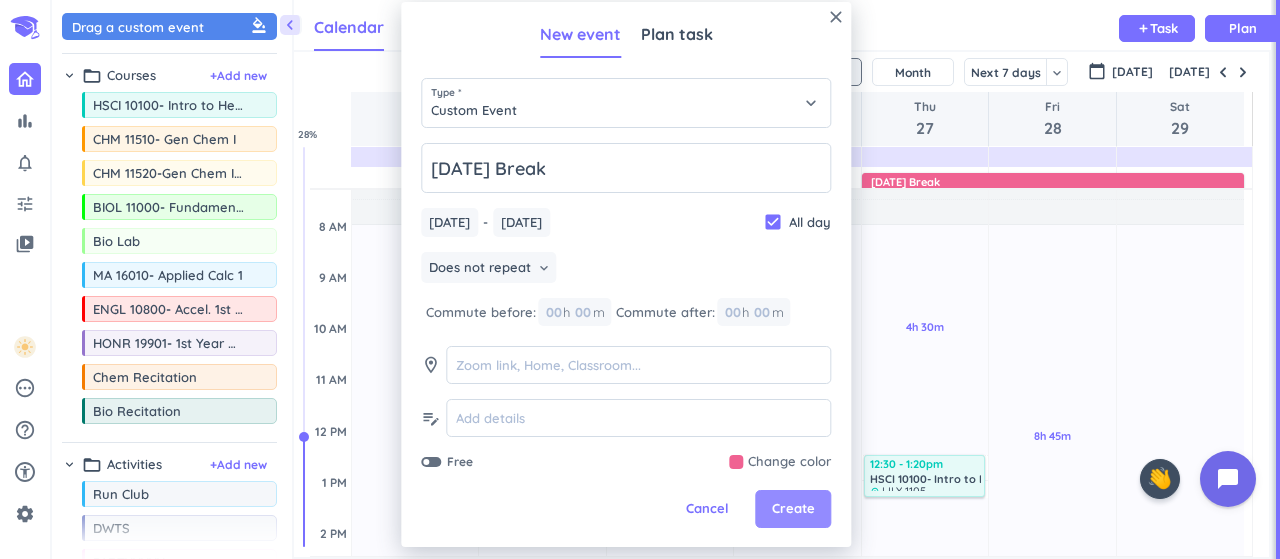 click on "Create" at bounding box center (793, 509) 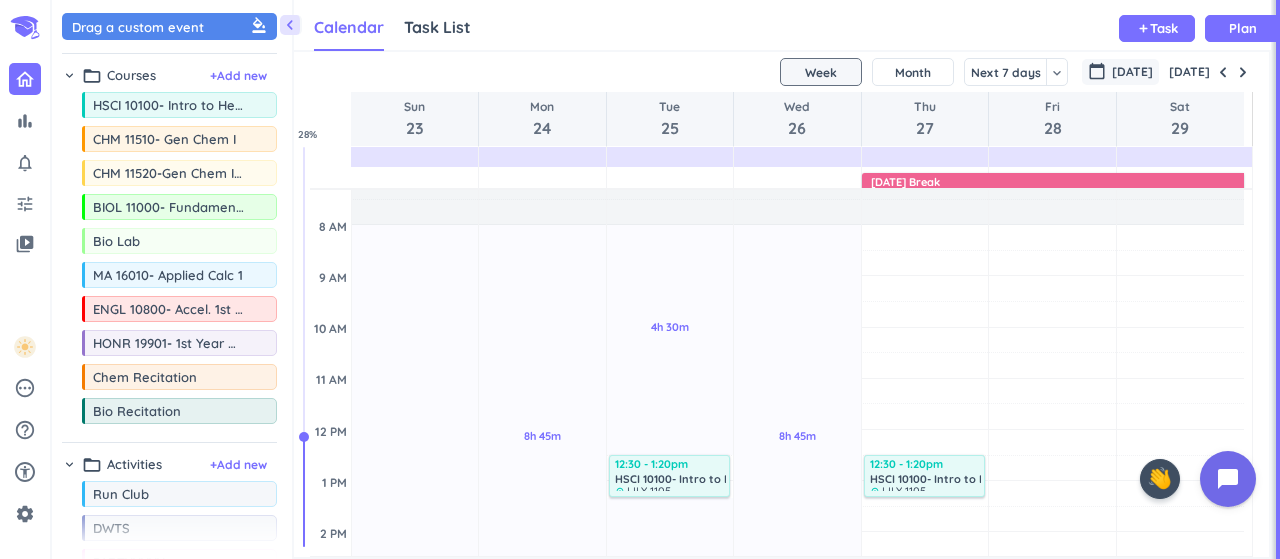 click on "[DATE]" at bounding box center [1132, 72] 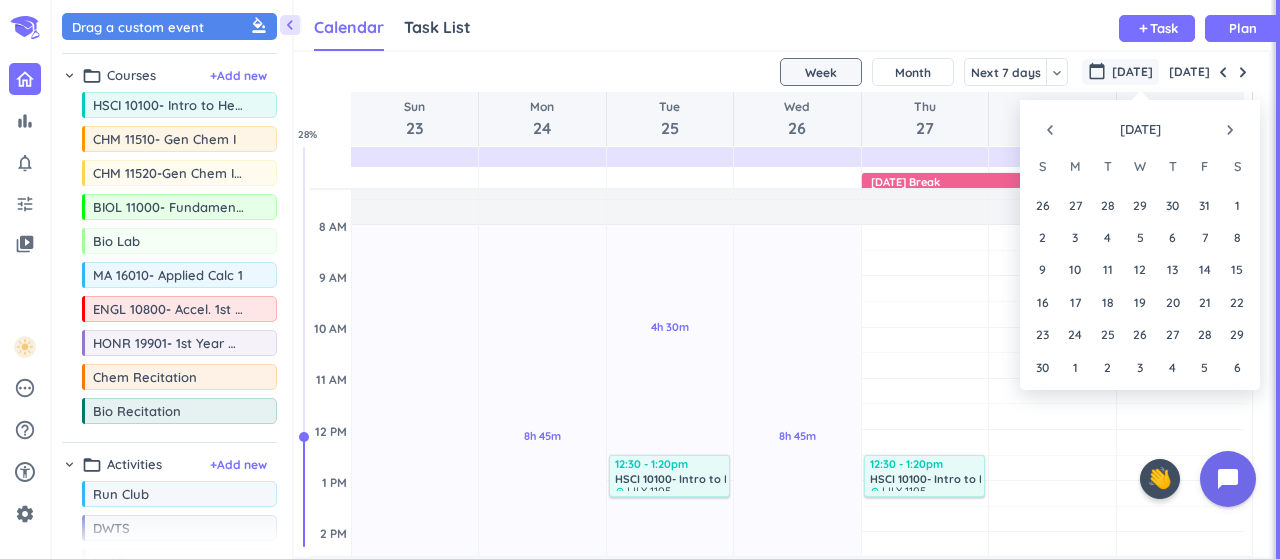 click on "navigate_next" at bounding box center [1230, 130] 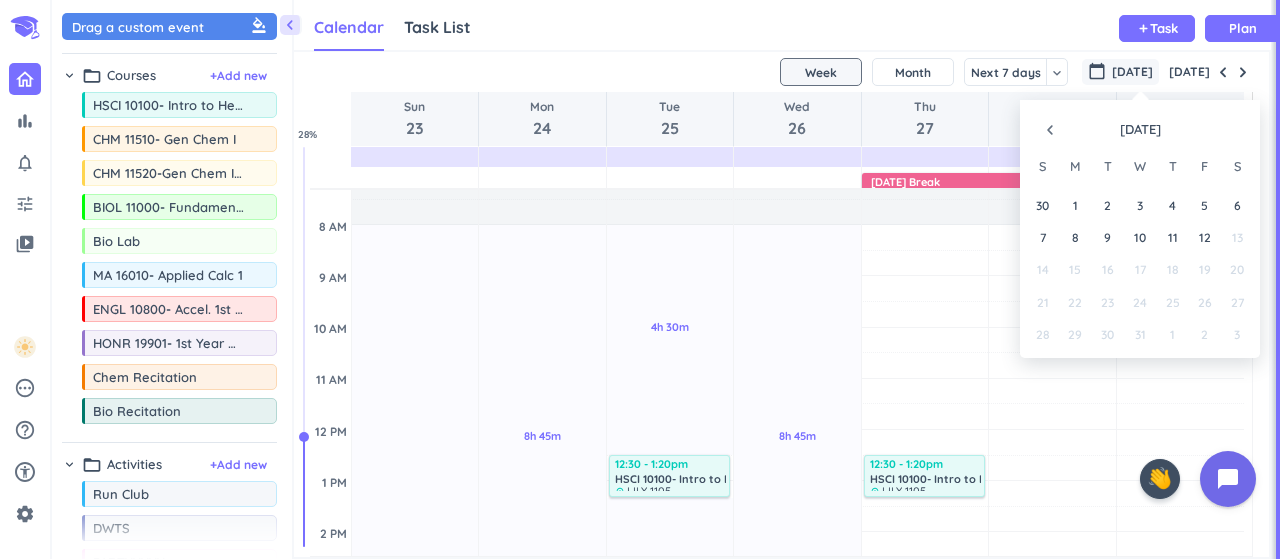 click at bounding box center (1230, 130) 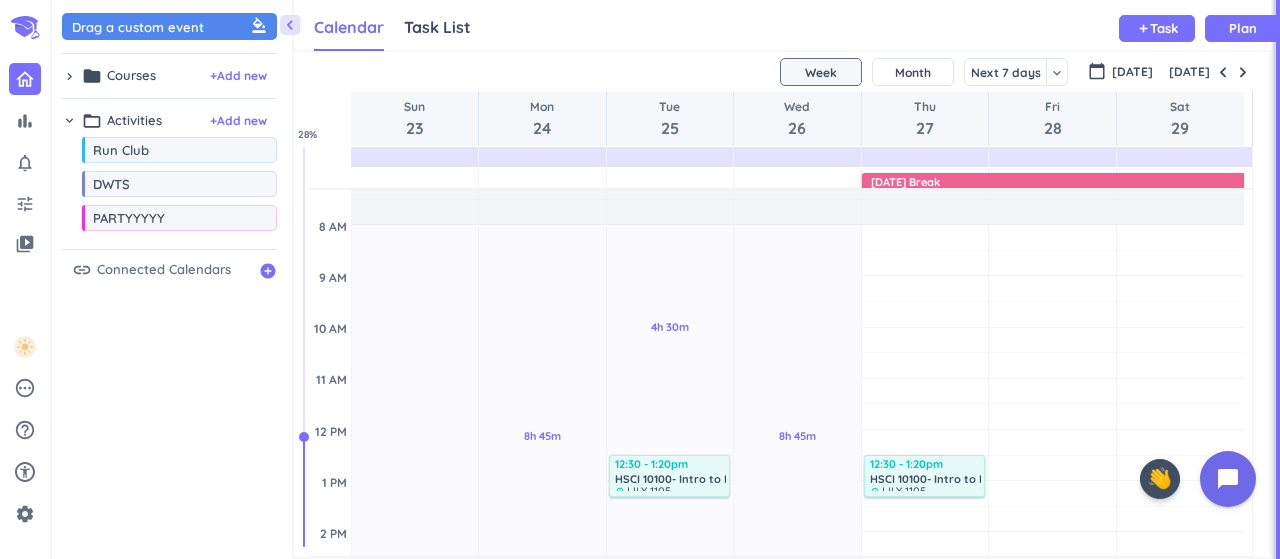 click on "chevron_right" at bounding box center [69, 120] 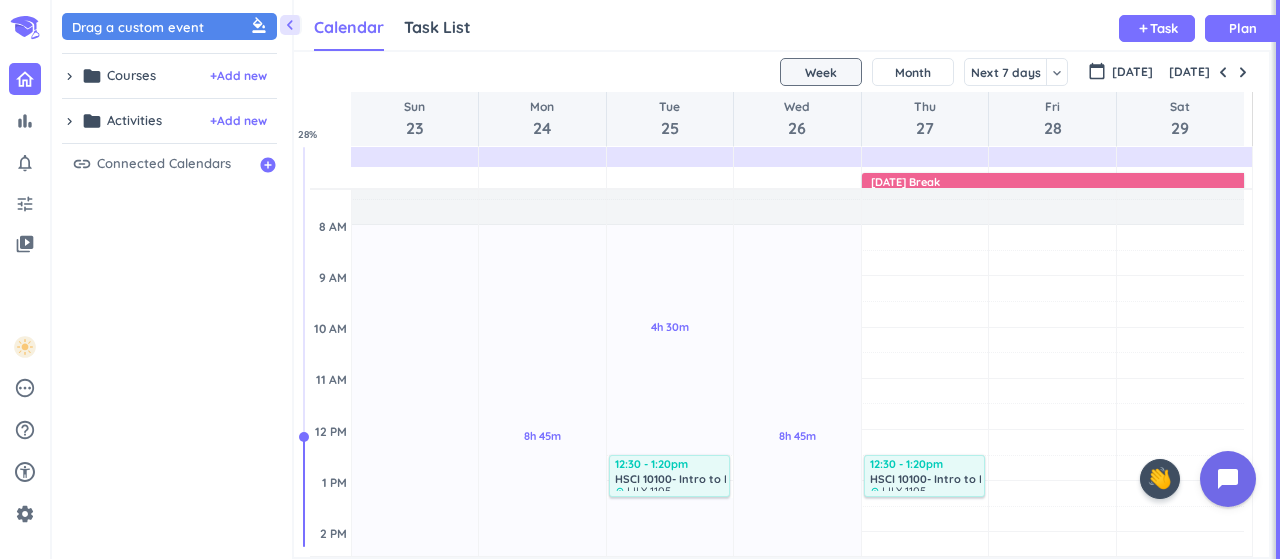 click on "chevron_right folder Activities   +  Add new" at bounding box center [169, 121] 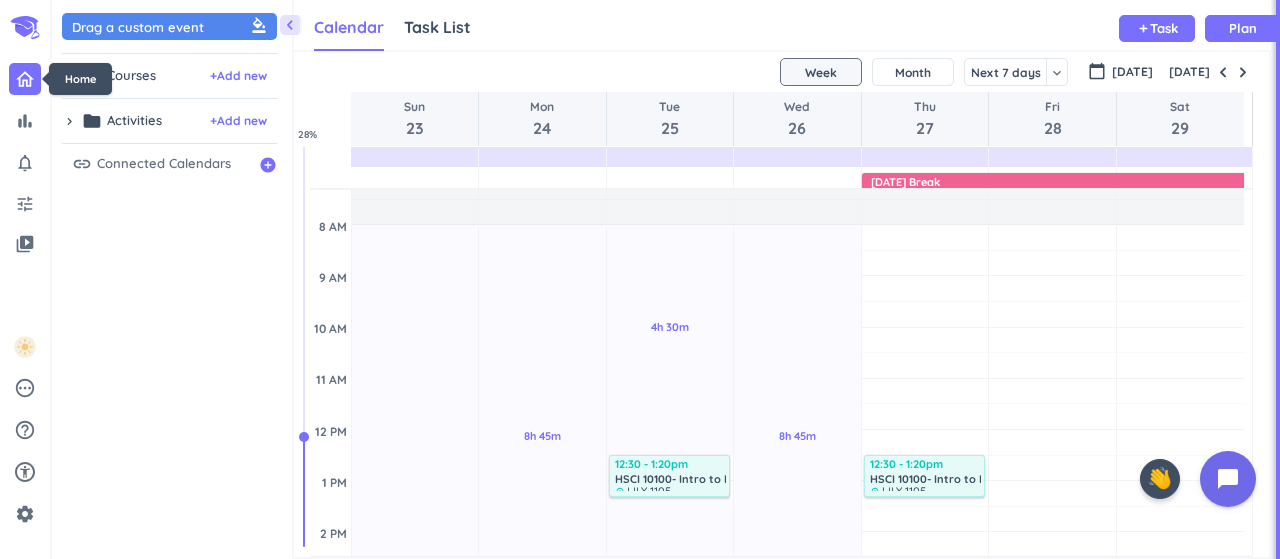 click 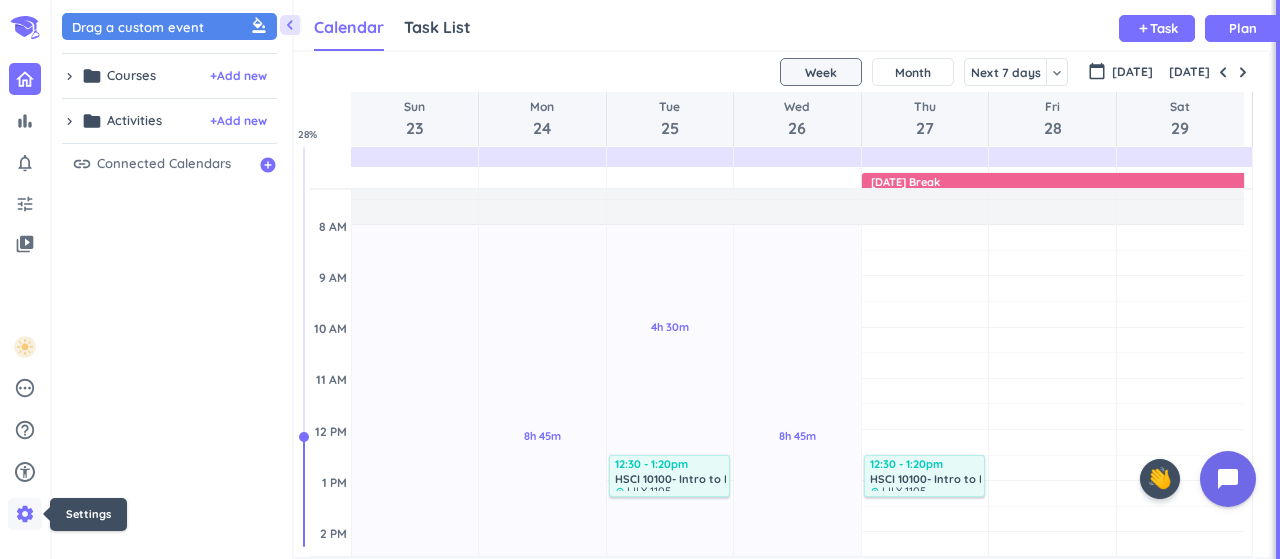 click on "settings" at bounding box center [25, 514] 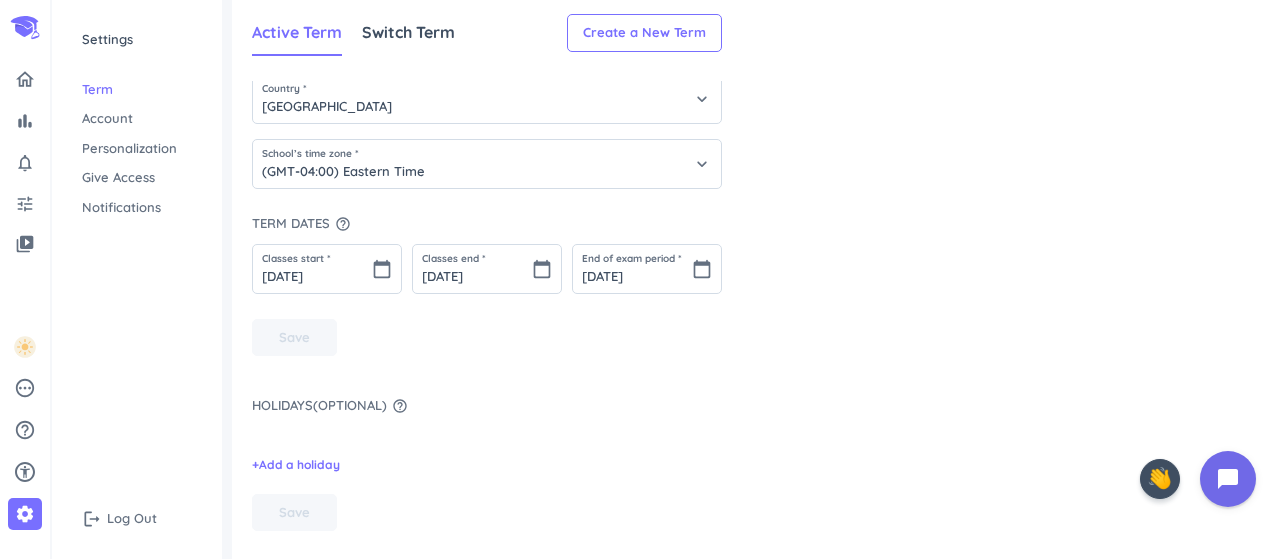 scroll, scrollTop: 11, scrollLeft: 0, axis: vertical 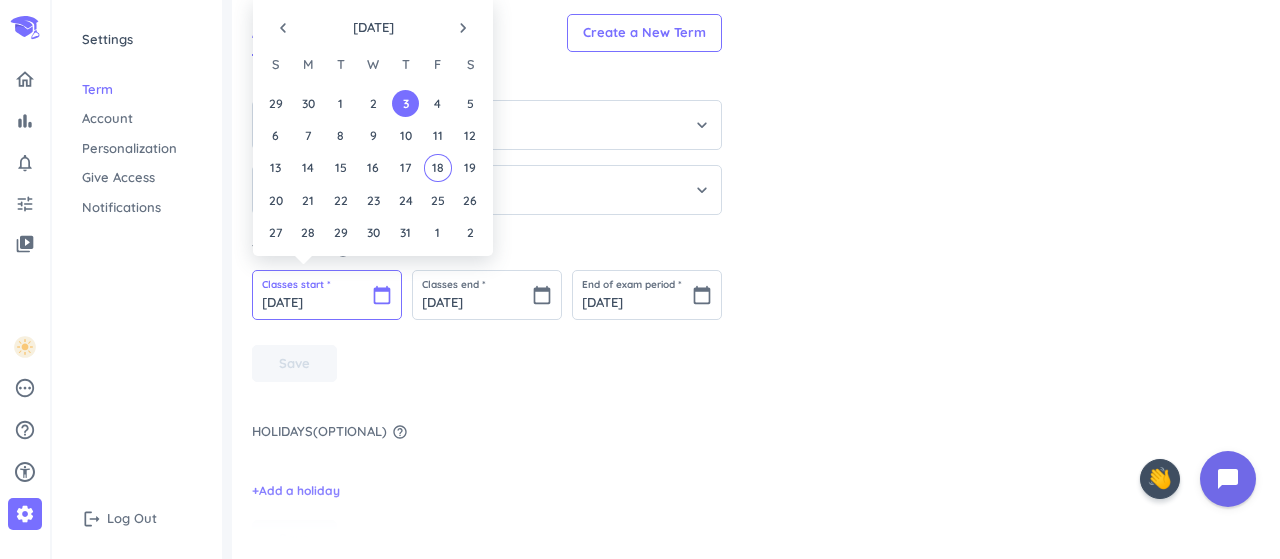 click on "[DATE]" at bounding box center (327, 295) 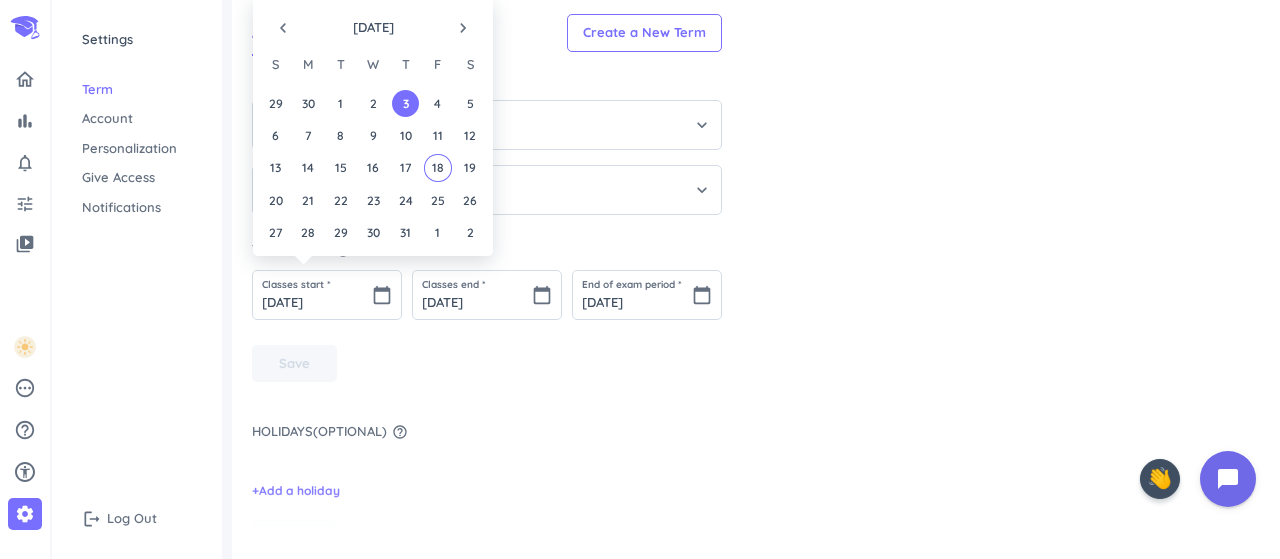 click on "navigate_next" at bounding box center [463, 28] 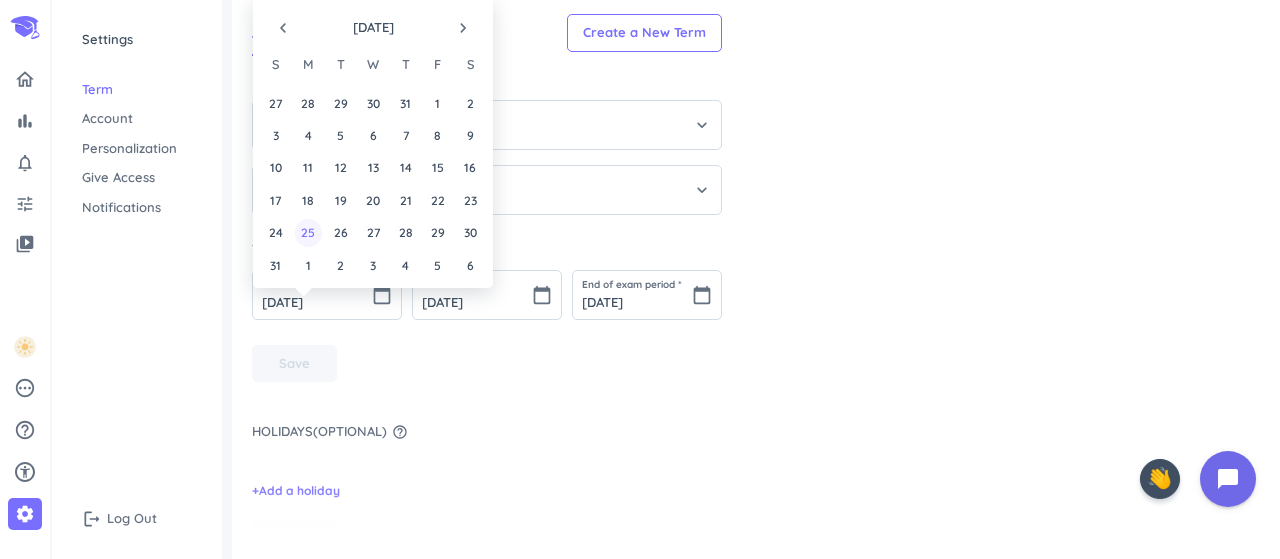 click on "25" at bounding box center (308, 232) 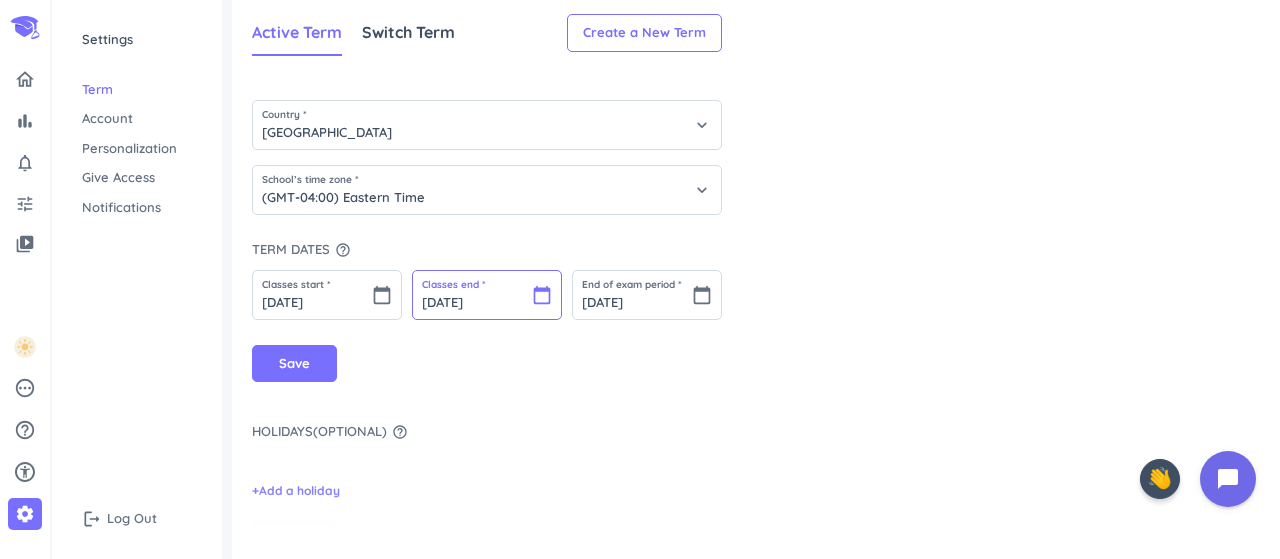 click on "[DATE]" at bounding box center [487, 295] 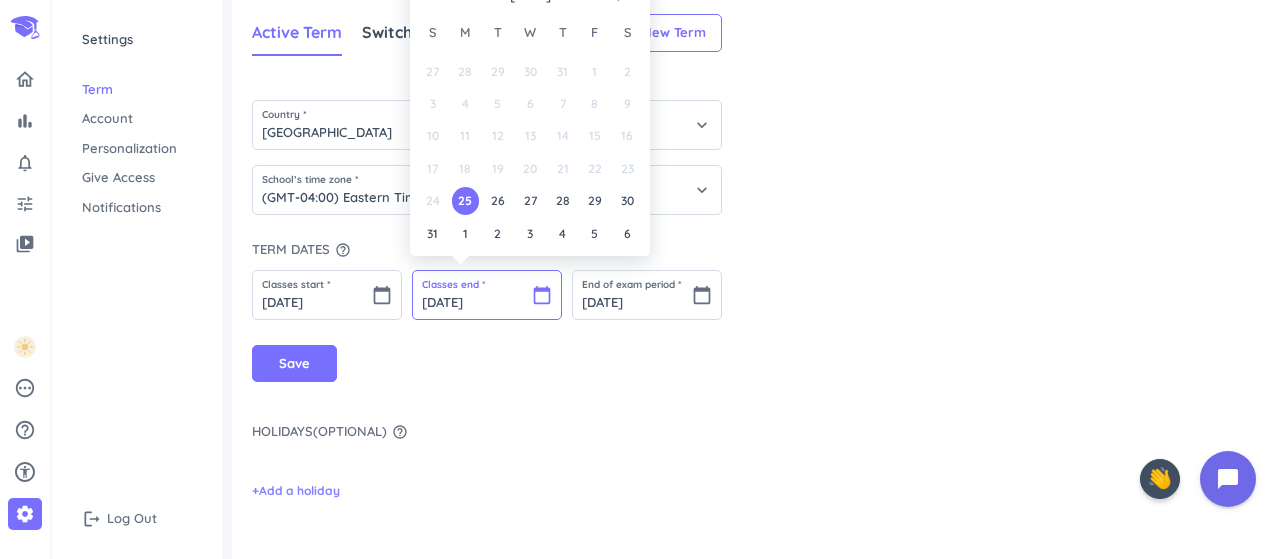 scroll, scrollTop: 0, scrollLeft: 0, axis: both 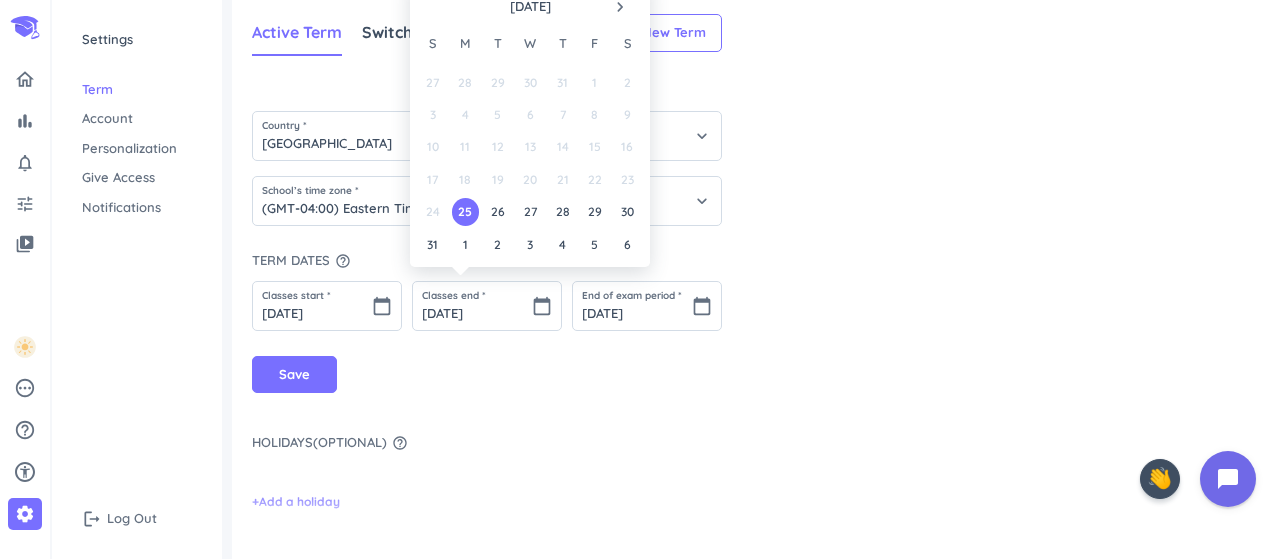 click on "navigate_next" at bounding box center [620, 7] 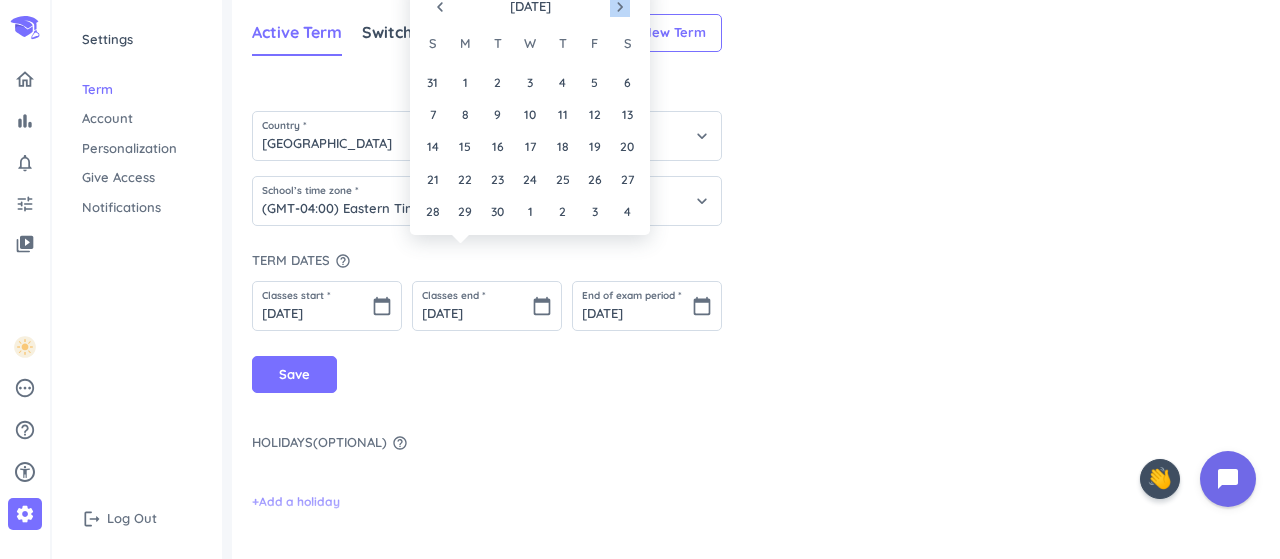 click on "navigate_next" at bounding box center (620, 7) 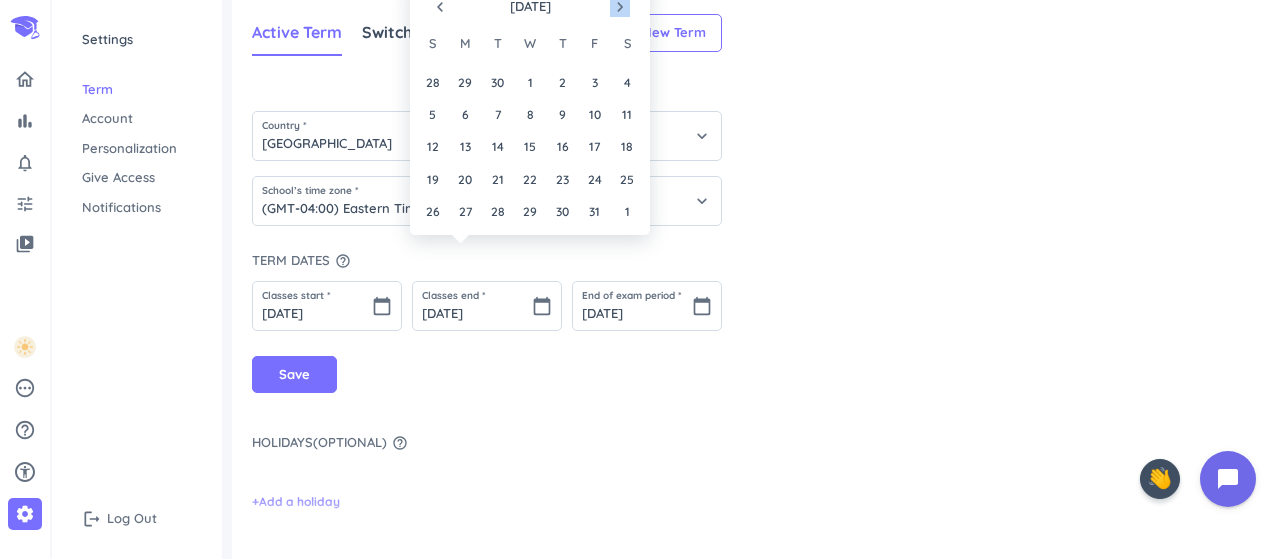 click on "navigate_next" at bounding box center (620, 7) 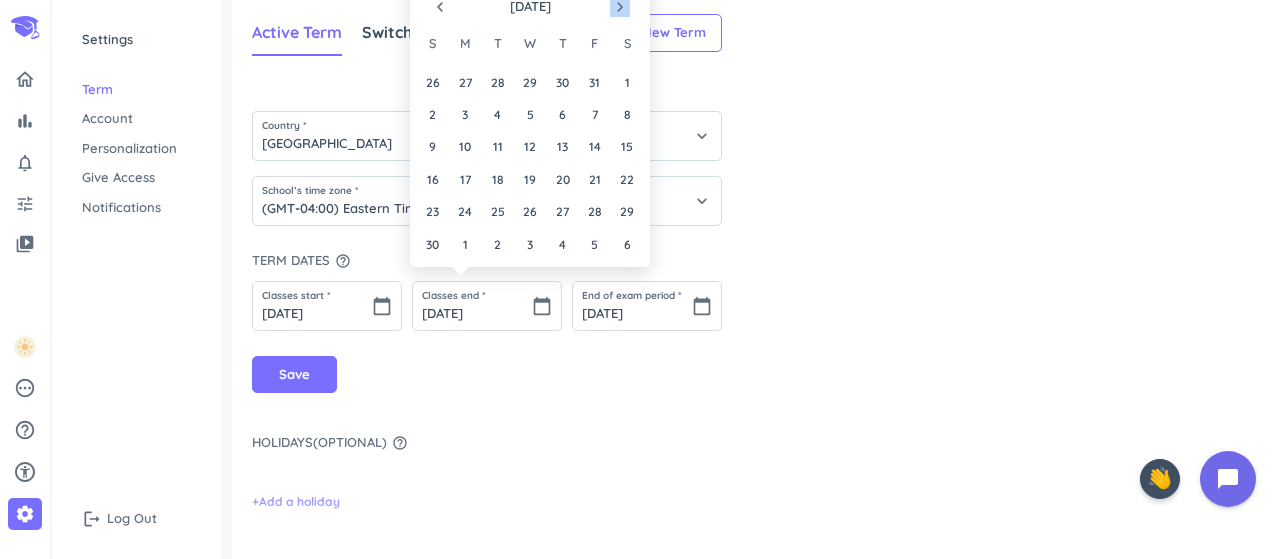 click on "navigate_next" at bounding box center [620, 7] 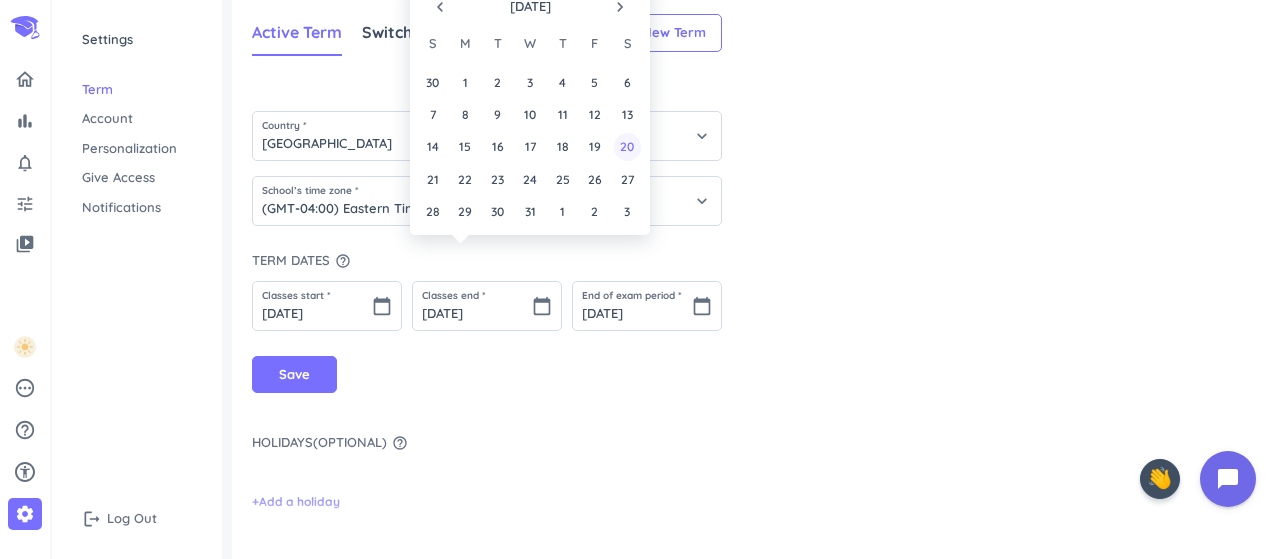 click on "20" at bounding box center [627, 146] 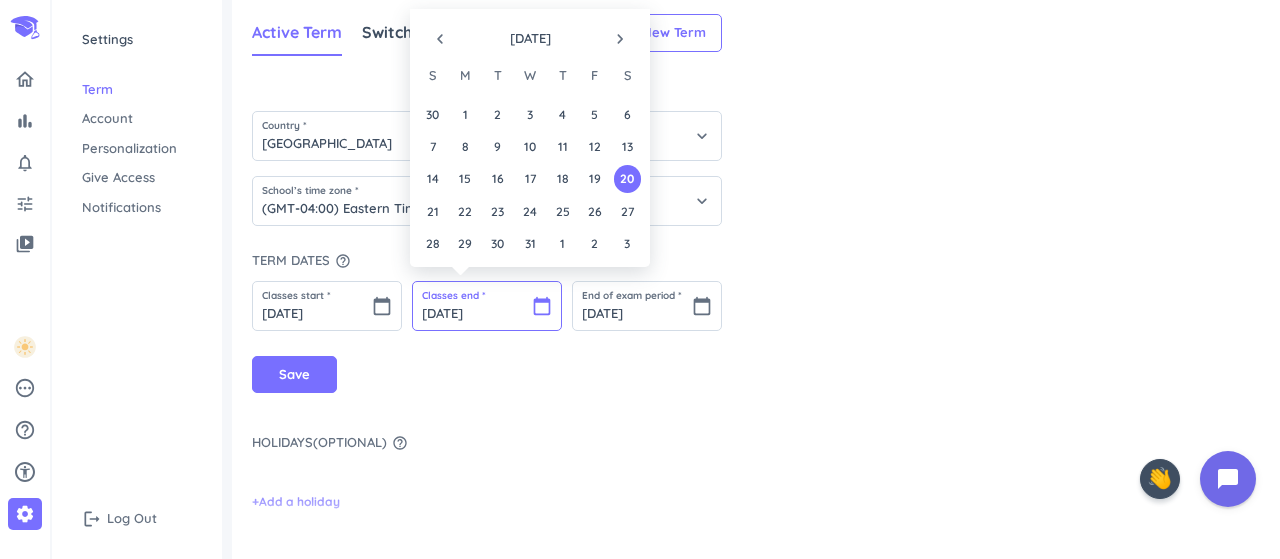 click on "[DATE]" at bounding box center (487, 306) 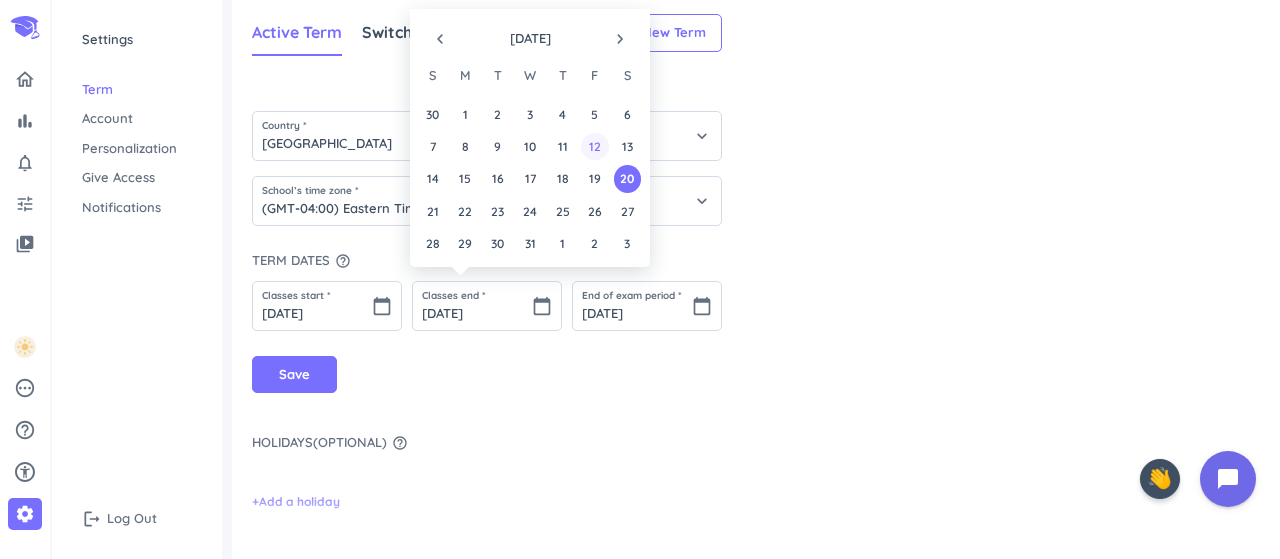 click on "12" at bounding box center [594, 146] 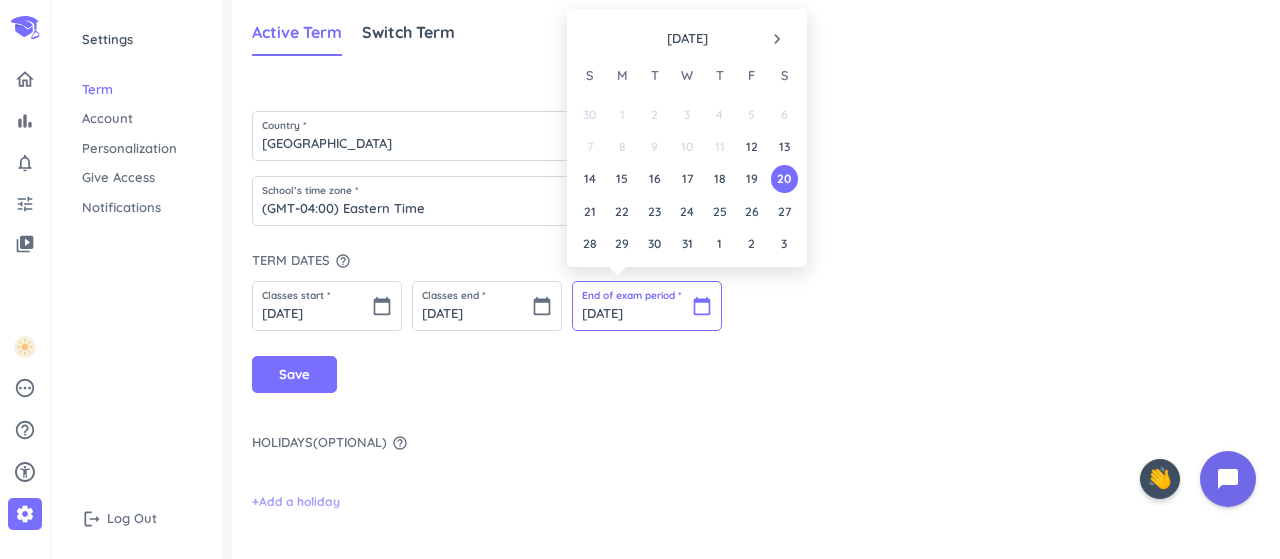 click on "[DATE]" at bounding box center (647, 306) 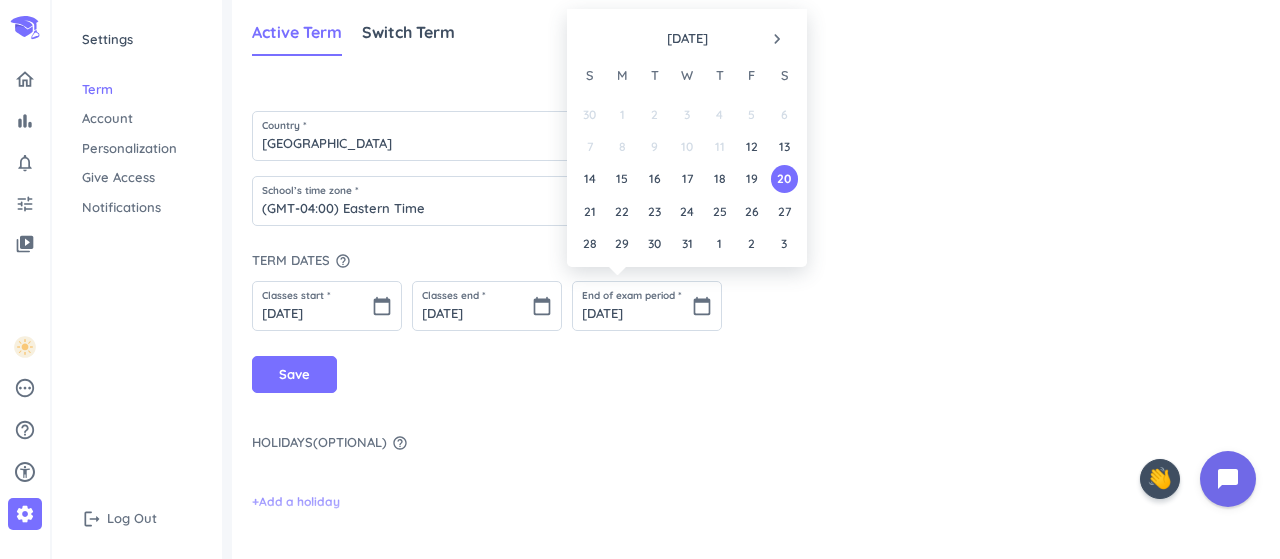 click on "Country * [GEOGRAPHIC_DATA] keyboard_arrow_down School’s time zone * (GMT-04:00) Eastern Time keyboard_arrow_down Term dates help_outline Classes start * [DATE] calendar_today Classes end * [DATE] calendar_today End of exam period * [DATE] calendar_today Save Holidays  ( optional ) help_outline +  Add a holiday Save" at bounding box center (756, 315) 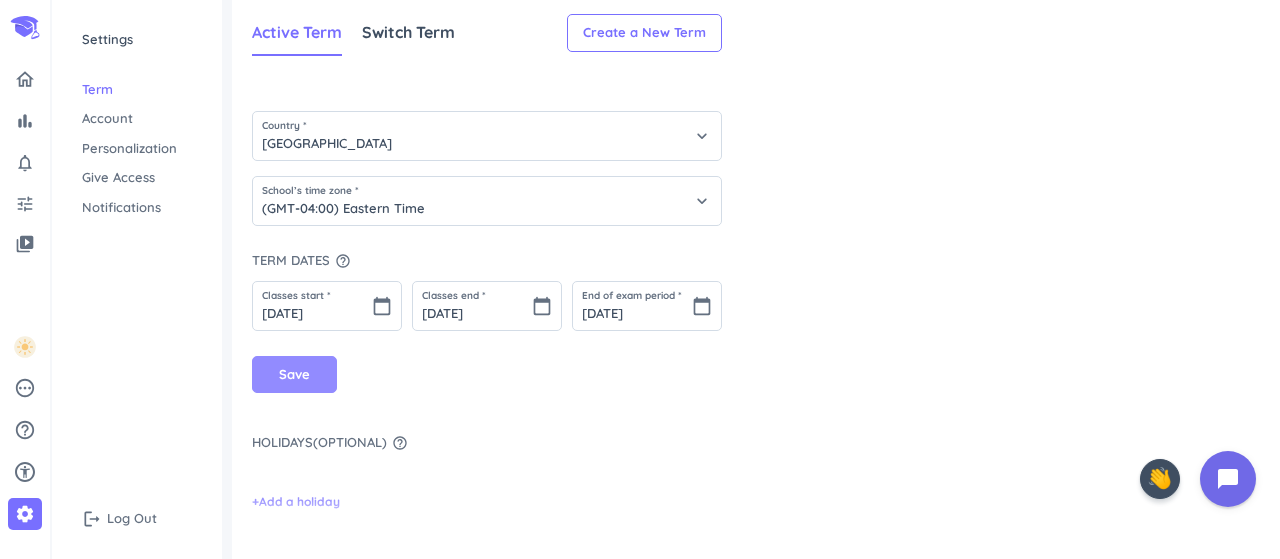 click on "Save" at bounding box center (294, 375) 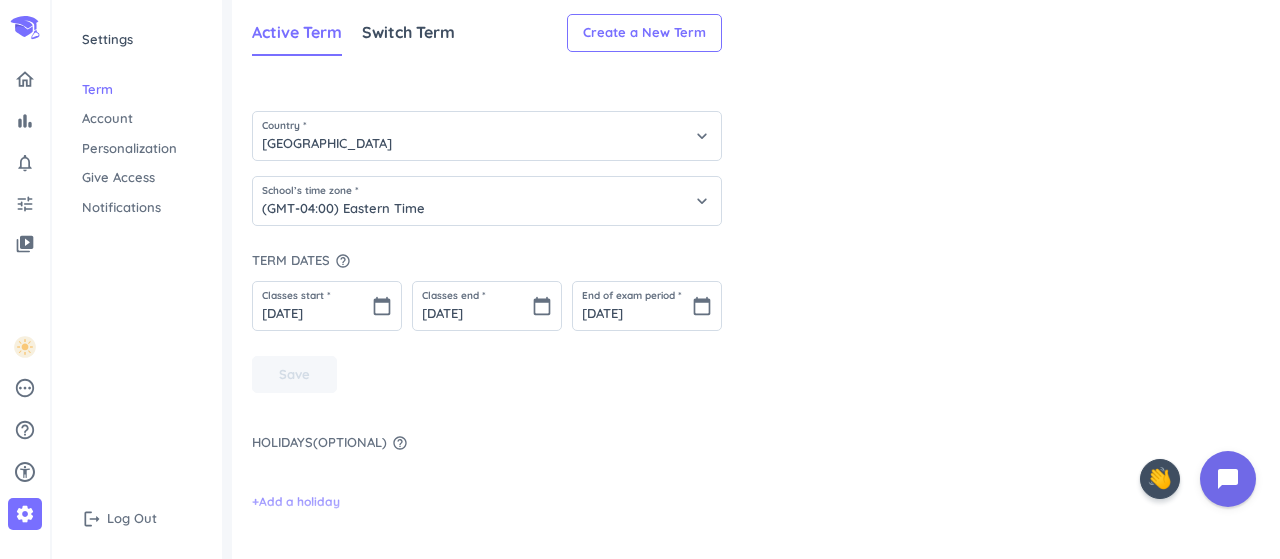 click on "Term" at bounding box center [137, 90] 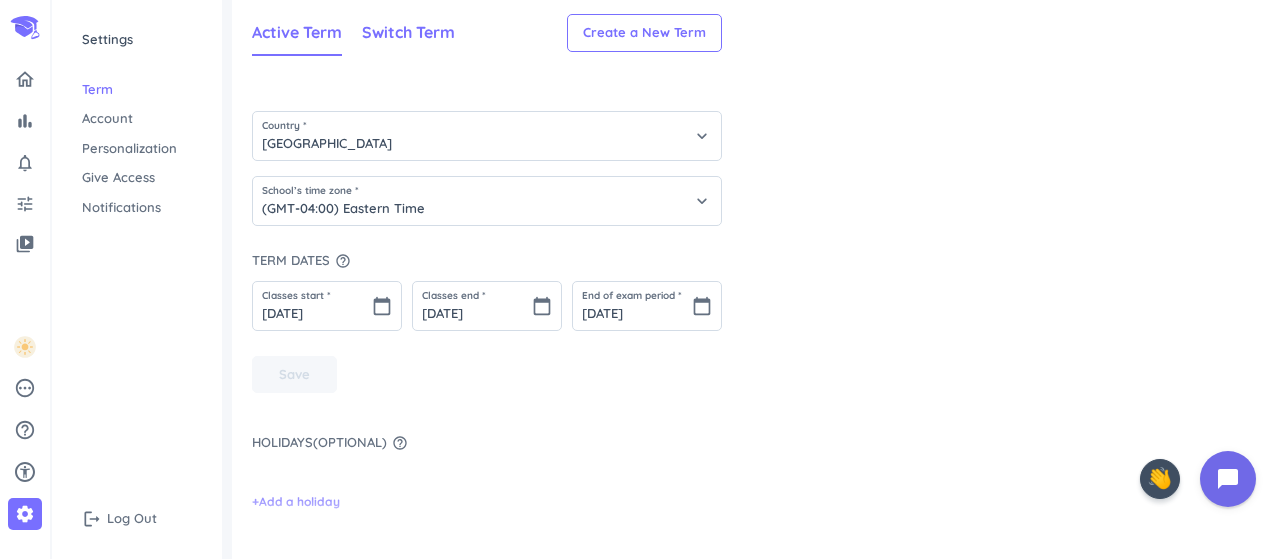 click on "Switch Term" at bounding box center (408, 32) 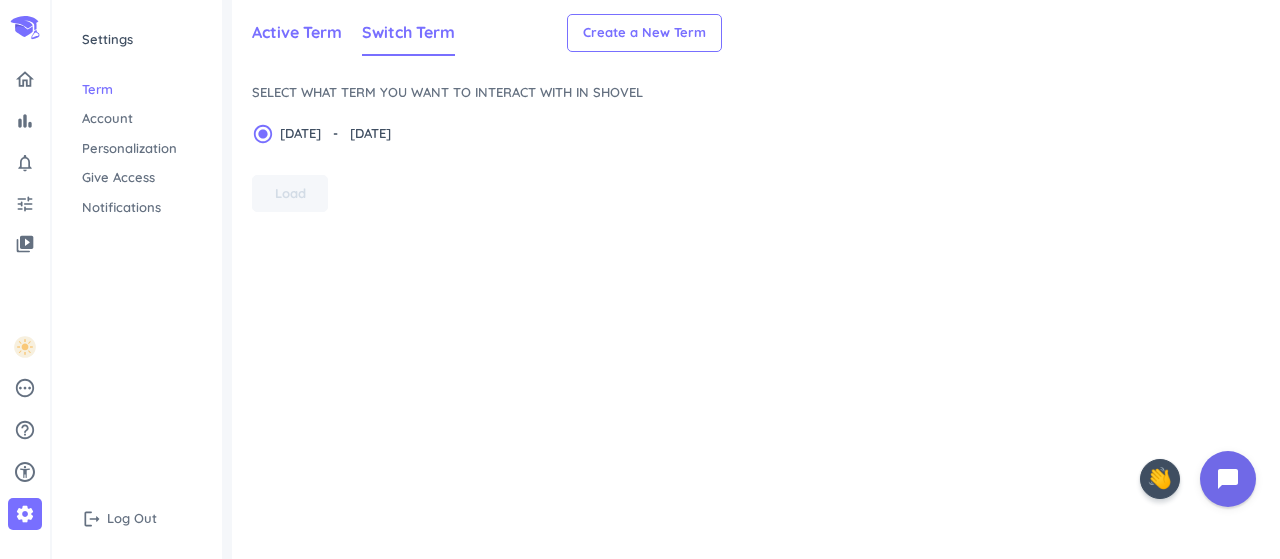 click on "Active Term" at bounding box center (297, 32) 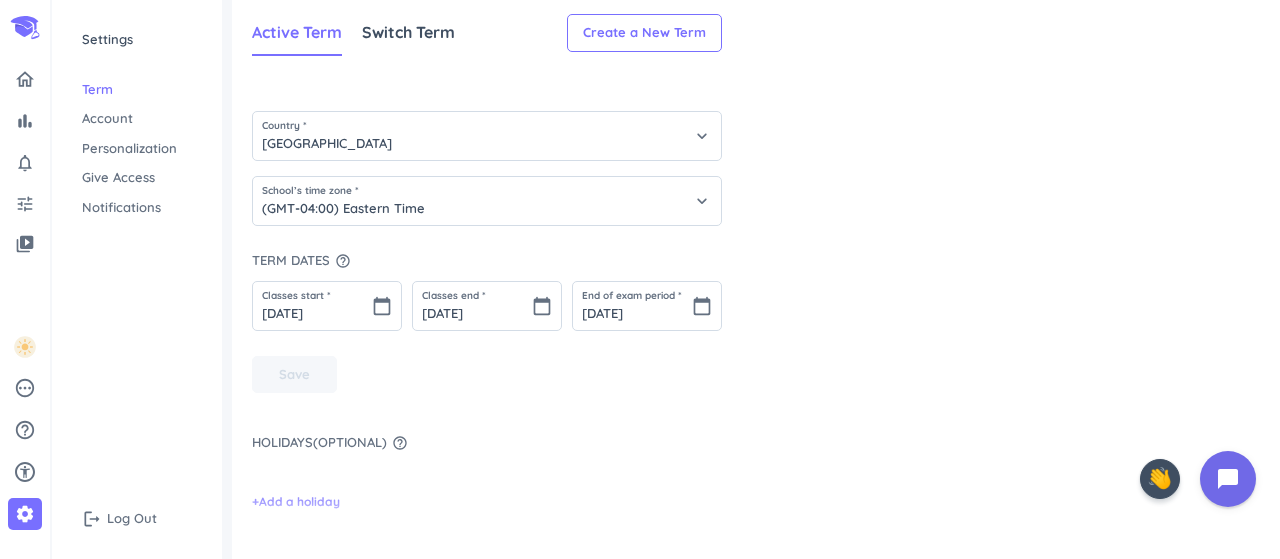 click on "Term" at bounding box center (137, 90) 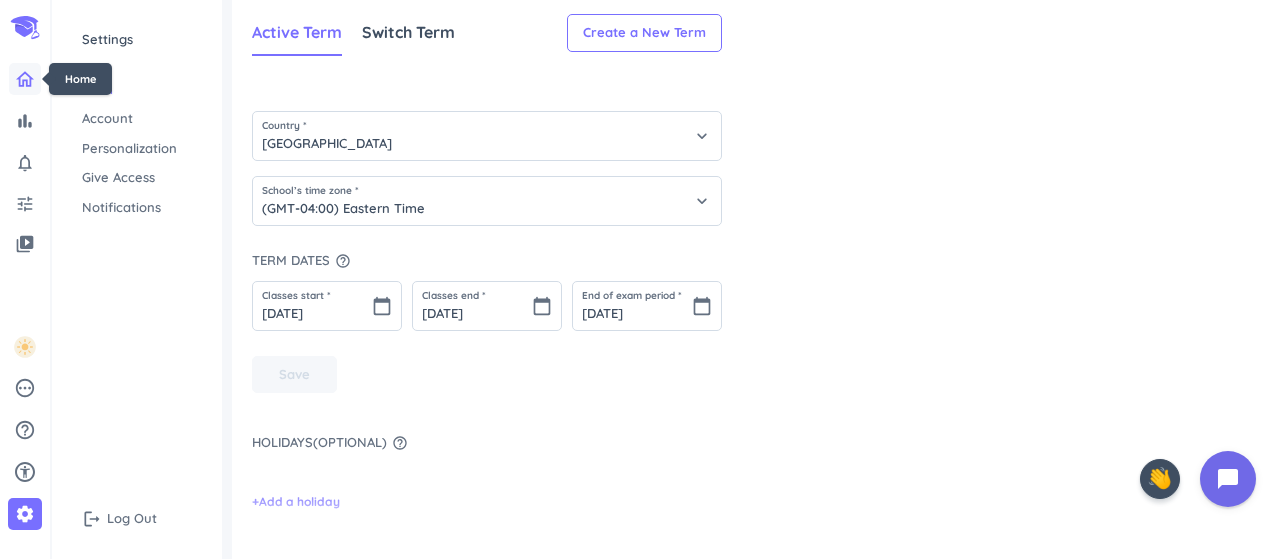 click 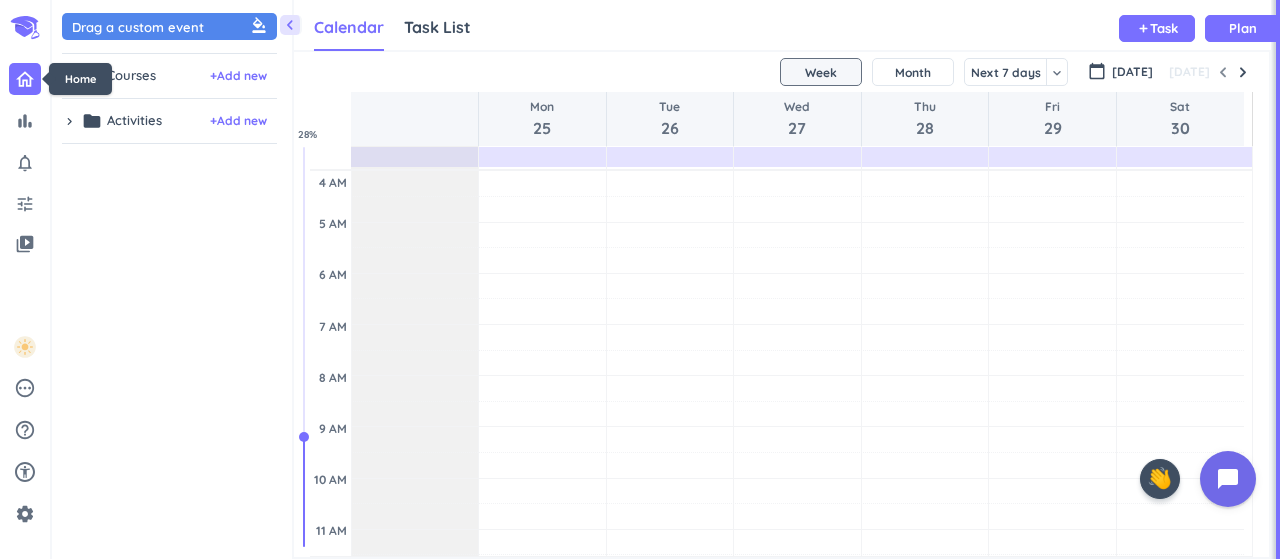 scroll, scrollTop: 9, scrollLeft: 8, axis: both 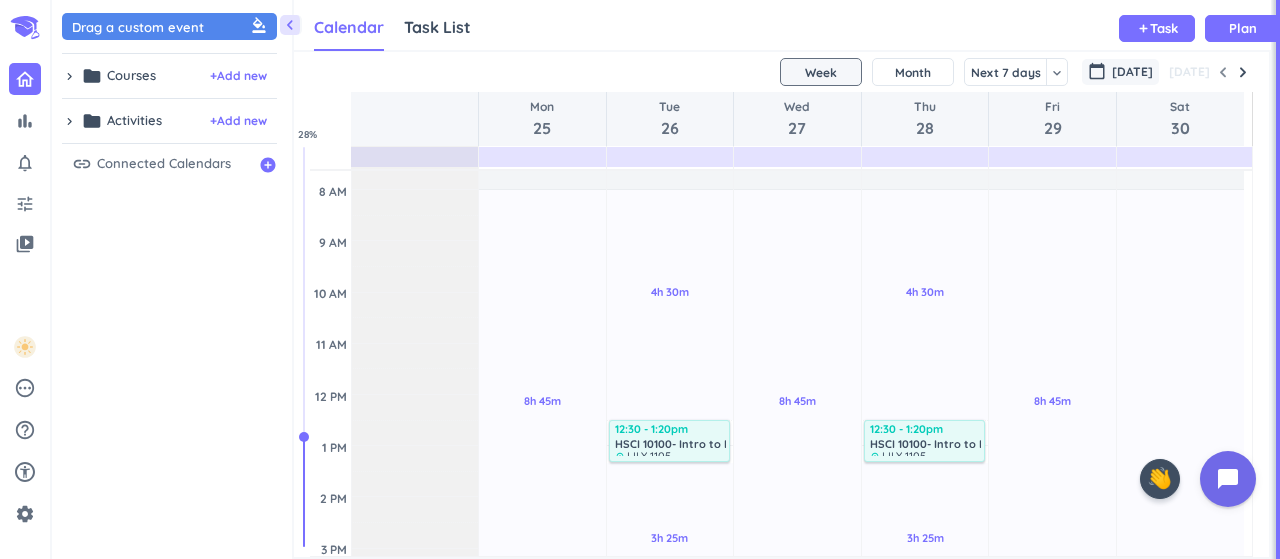 click on "[DATE]" at bounding box center (1132, 72) 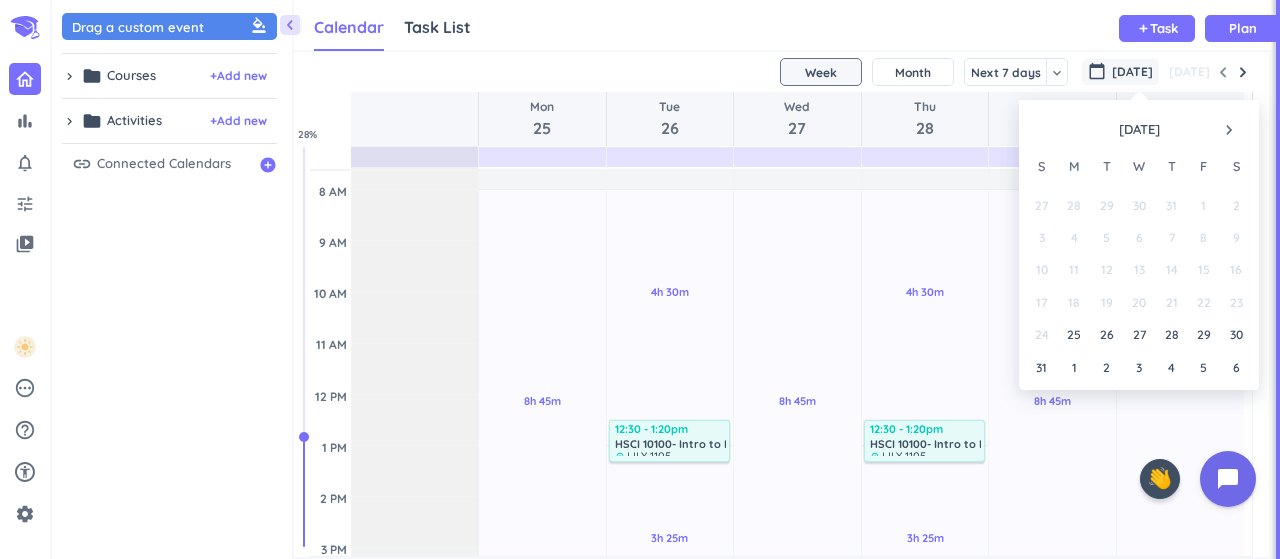 click on "navigate_next" at bounding box center (1229, 130) 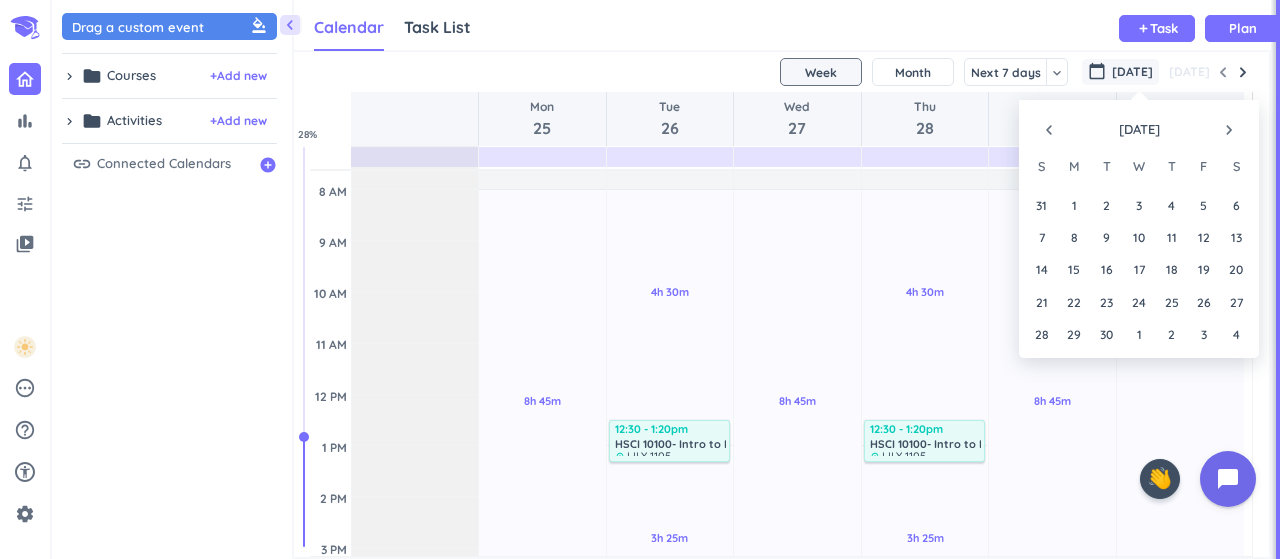click on "navigate_next" at bounding box center (1229, 130) 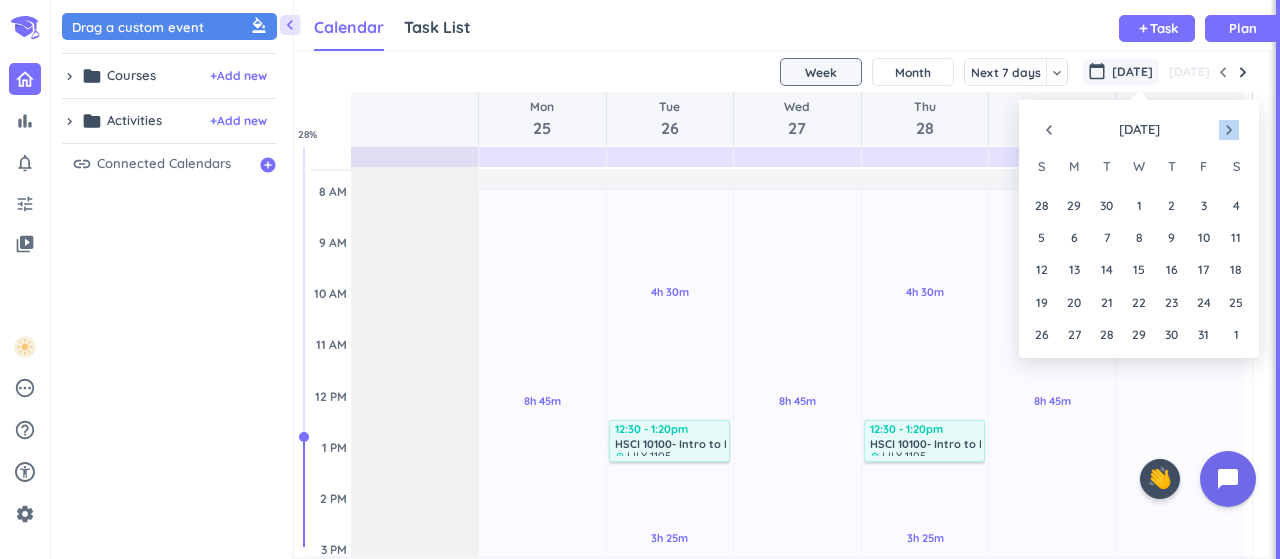 click on "navigate_next" at bounding box center (1229, 130) 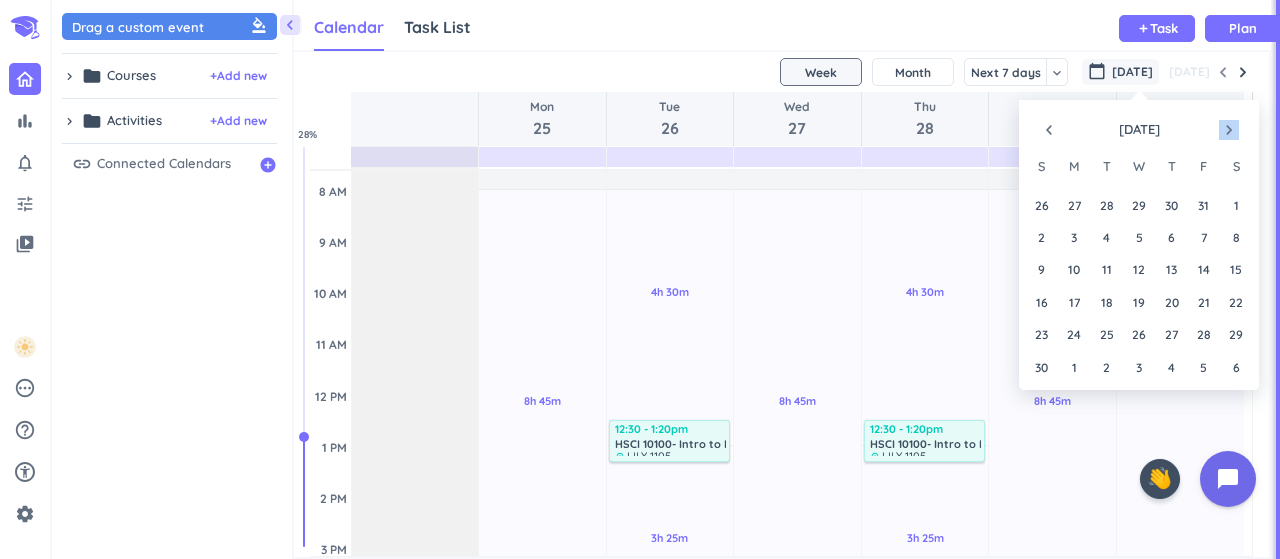 click on "navigate_next" at bounding box center [1229, 130] 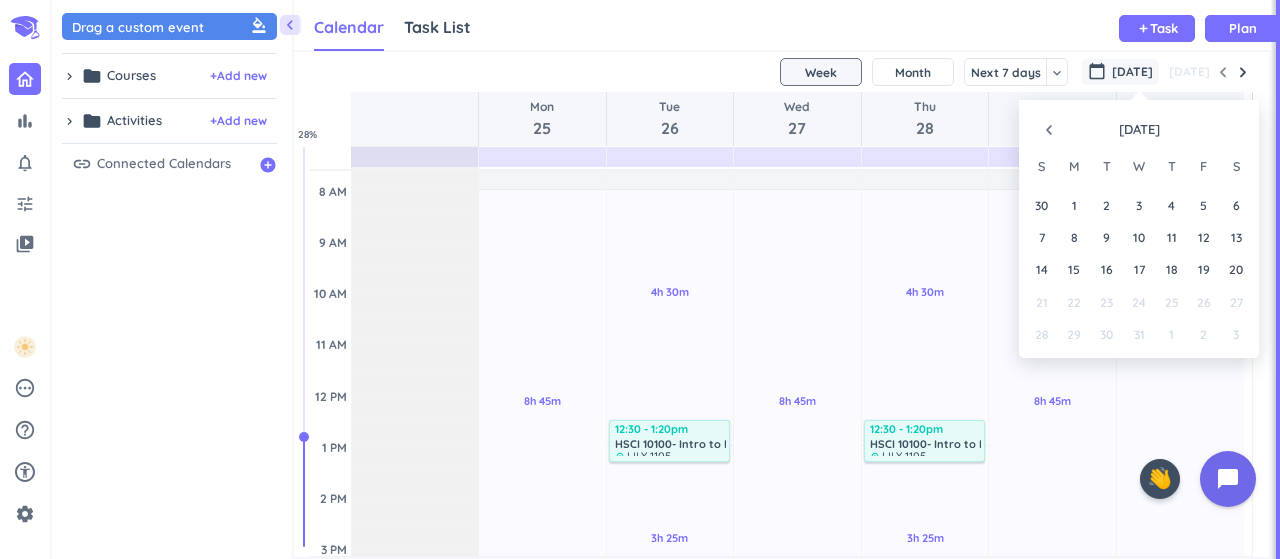 click at bounding box center (1229, 130) 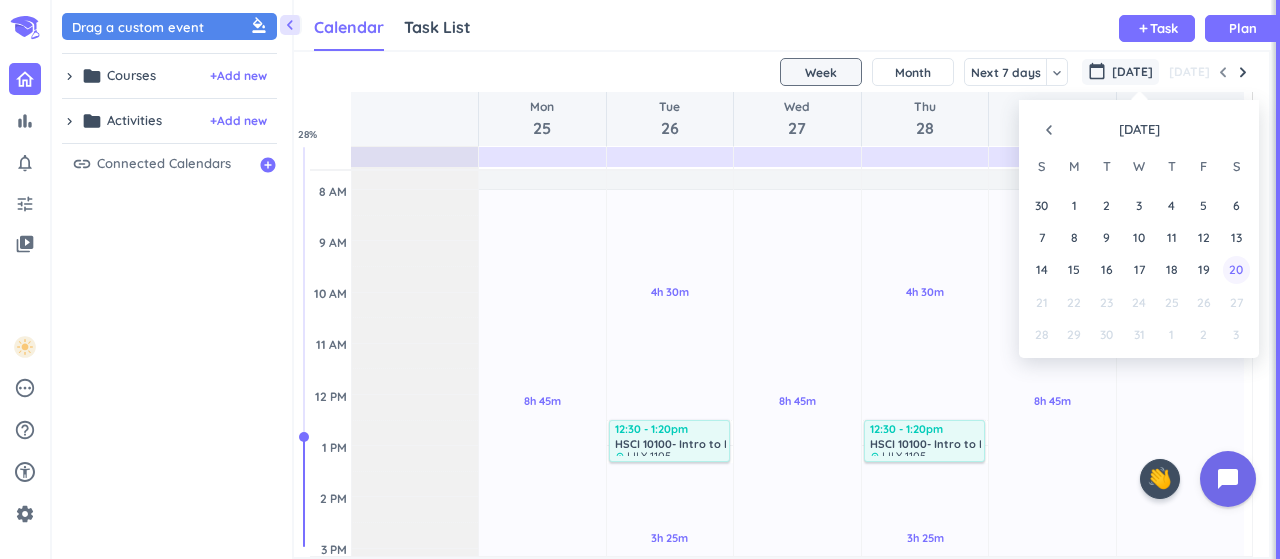click on "20" at bounding box center [1236, 269] 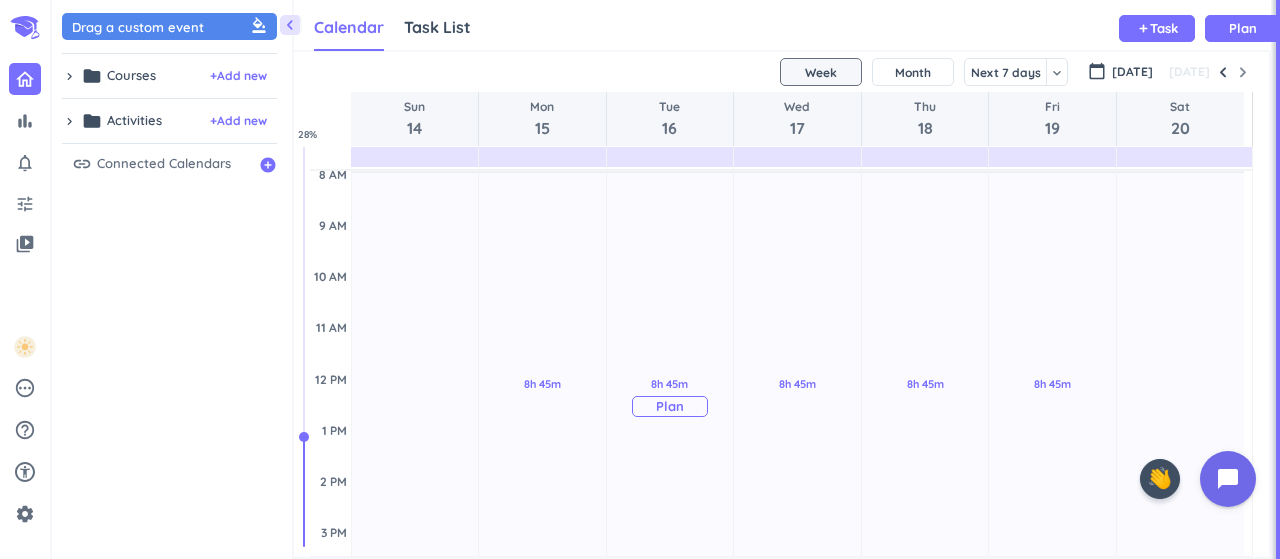 scroll, scrollTop: 202, scrollLeft: 0, axis: vertical 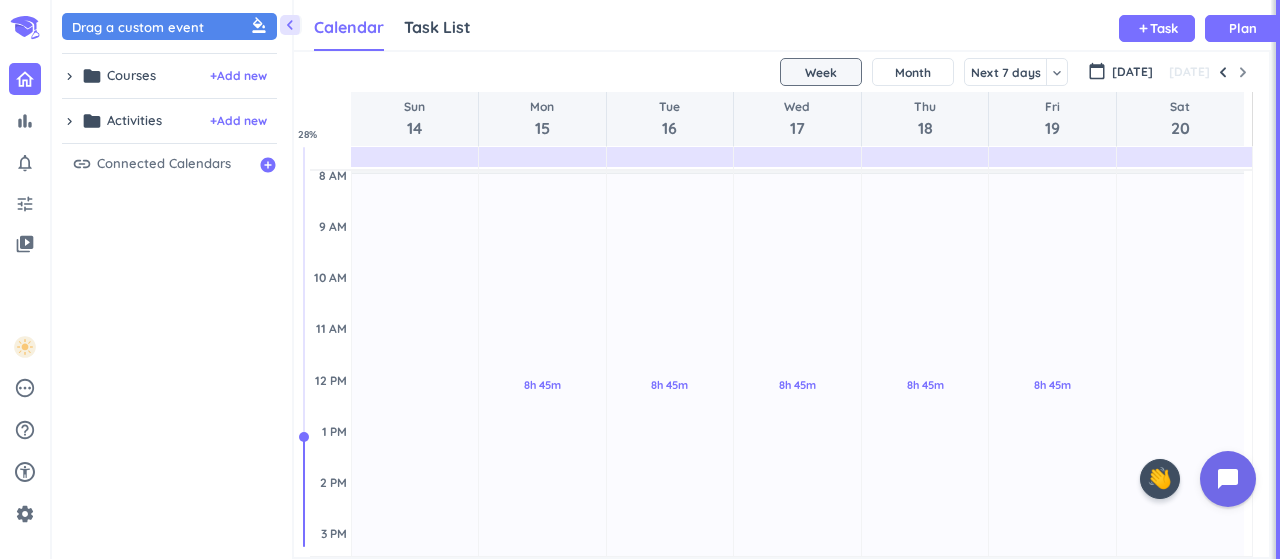 click on "chevron_right" at bounding box center [69, 76] 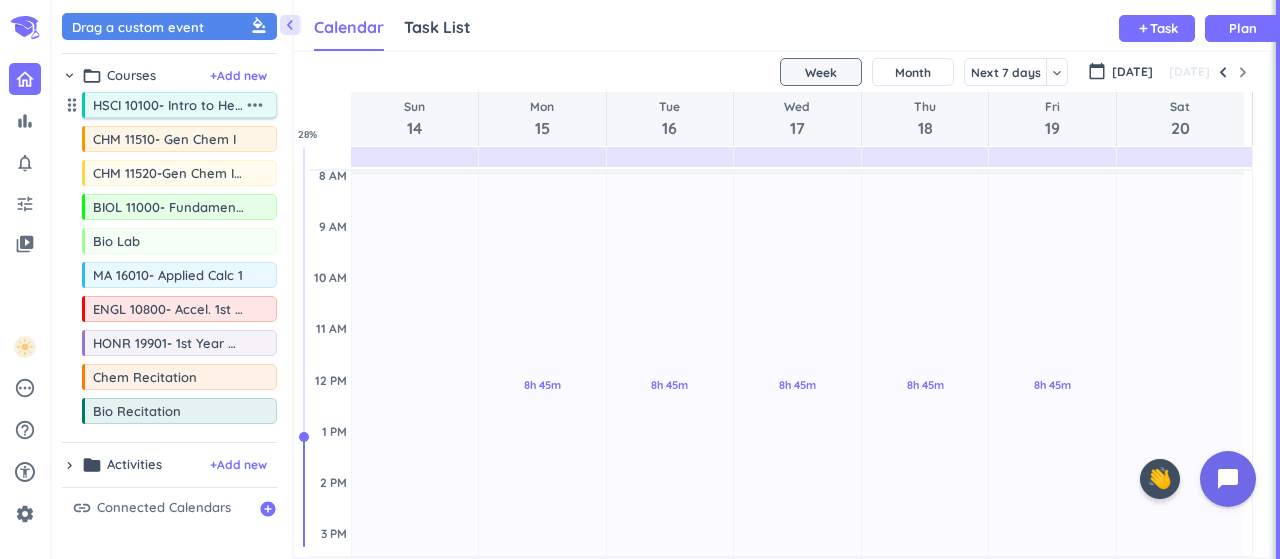 click on "HSCI 10100- Intro to Health Science Prof." at bounding box center [168, 105] 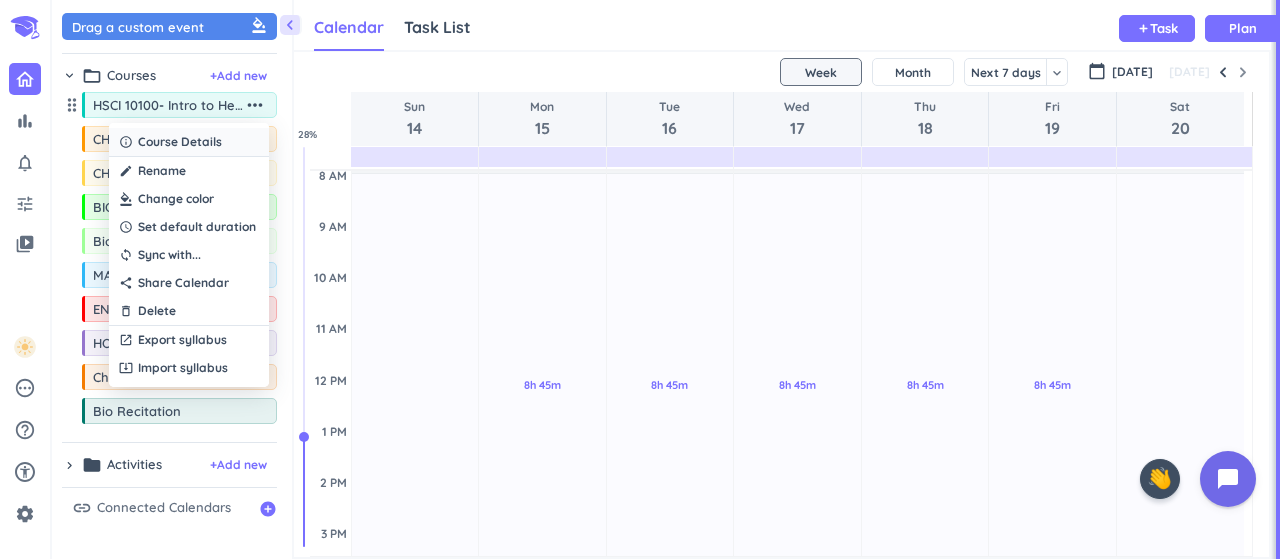 click on "info_outline Course Details" at bounding box center [189, 142] 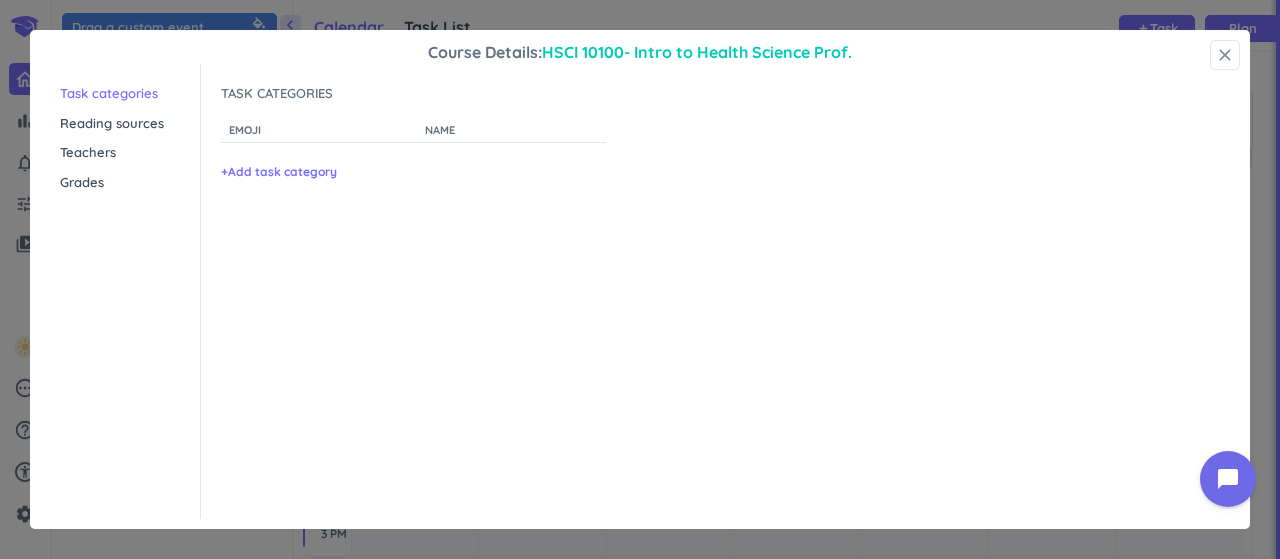 click on "close" at bounding box center [1225, 55] 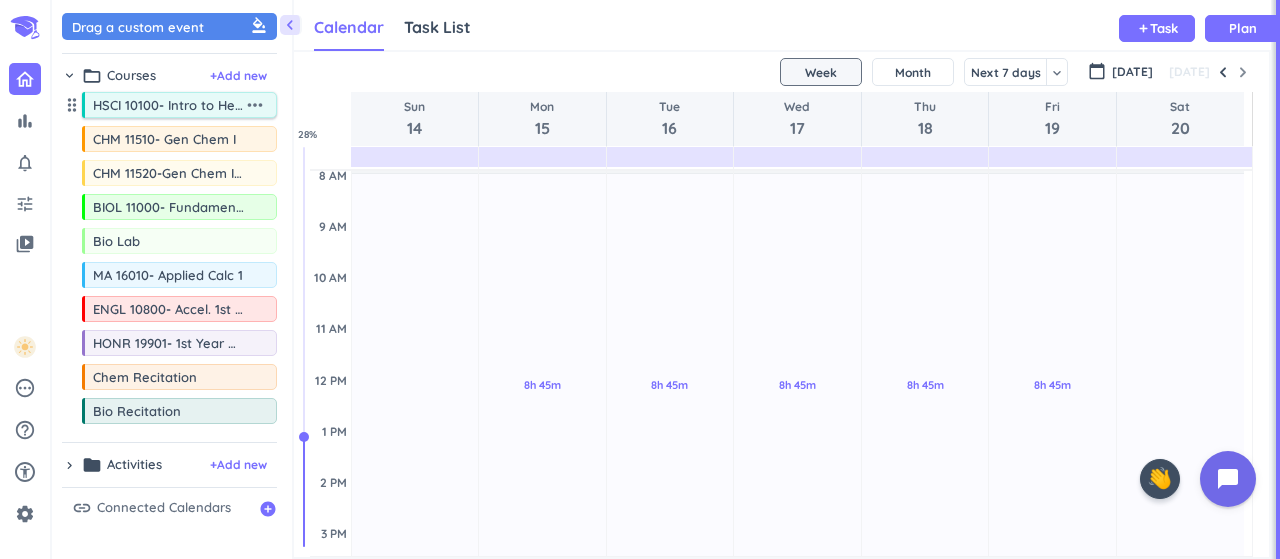 click on "more_horiz" at bounding box center [257, 105] 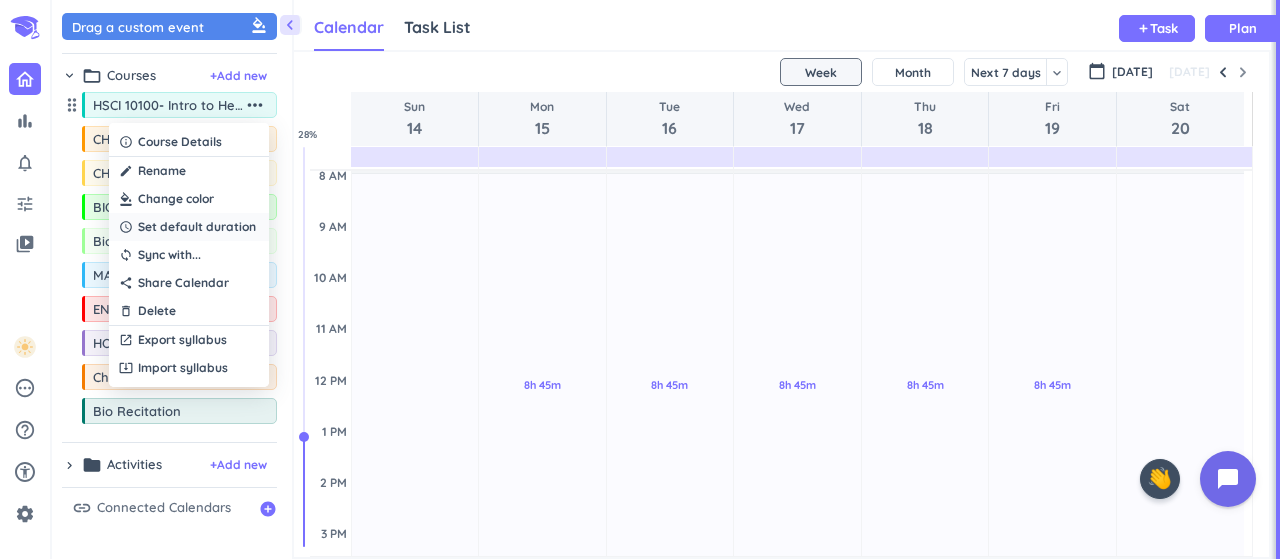 click on "Set default duration" at bounding box center [197, 227] 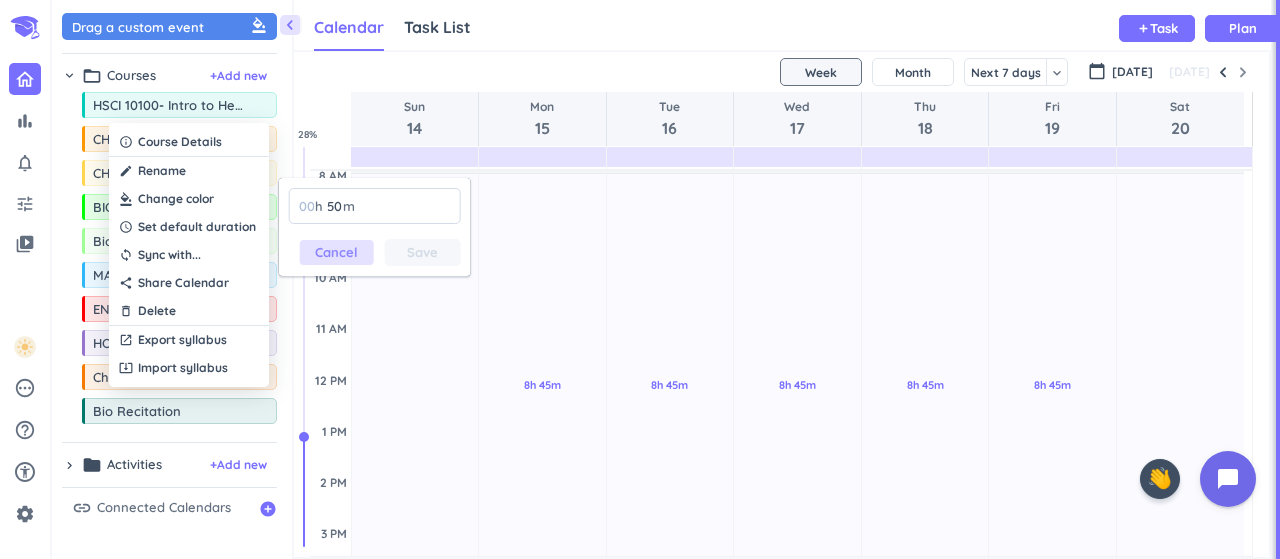 click on "Cancel" at bounding box center [336, 252] 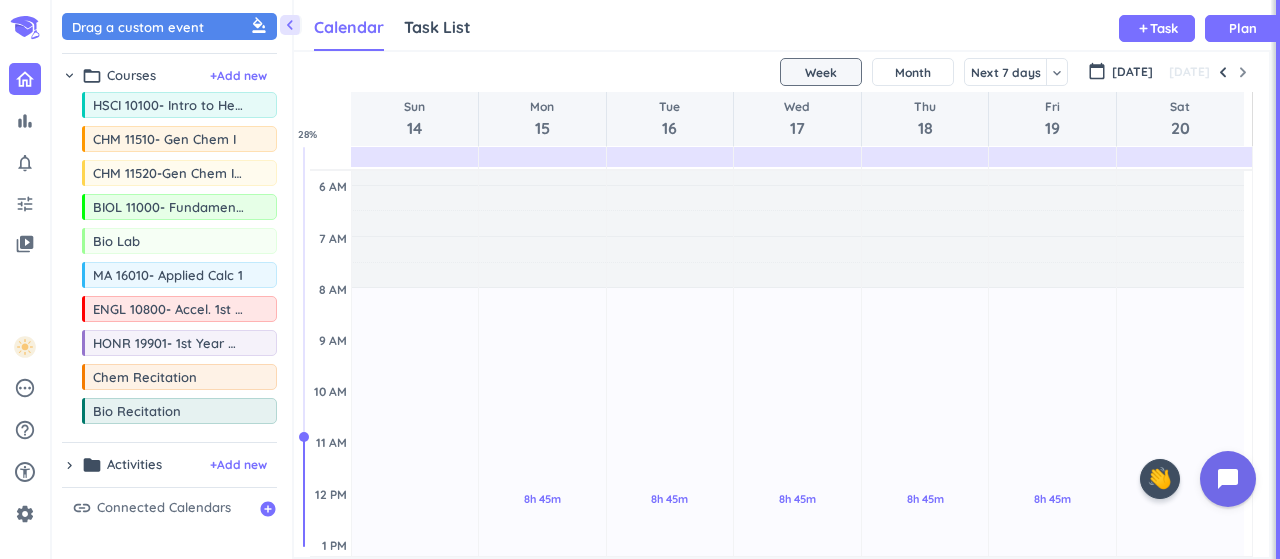 scroll, scrollTop: 0, scrollLeft: 0, axis: both 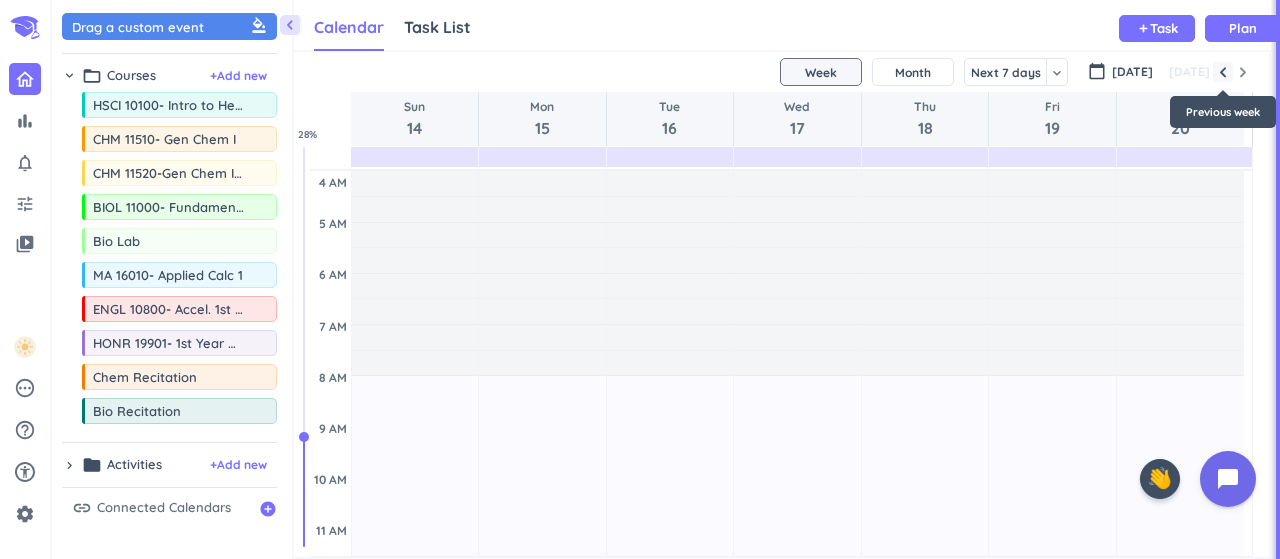 click at bounding box center [1223, 72] 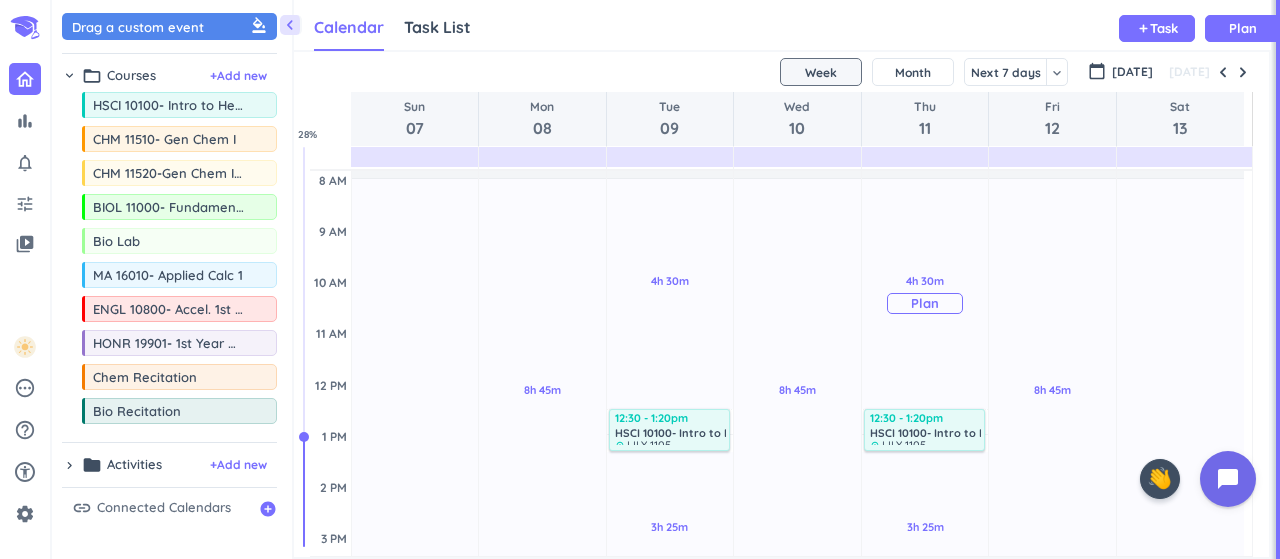 scroll, scrollTop: 198, scrollLeft: 0, axis: vertical 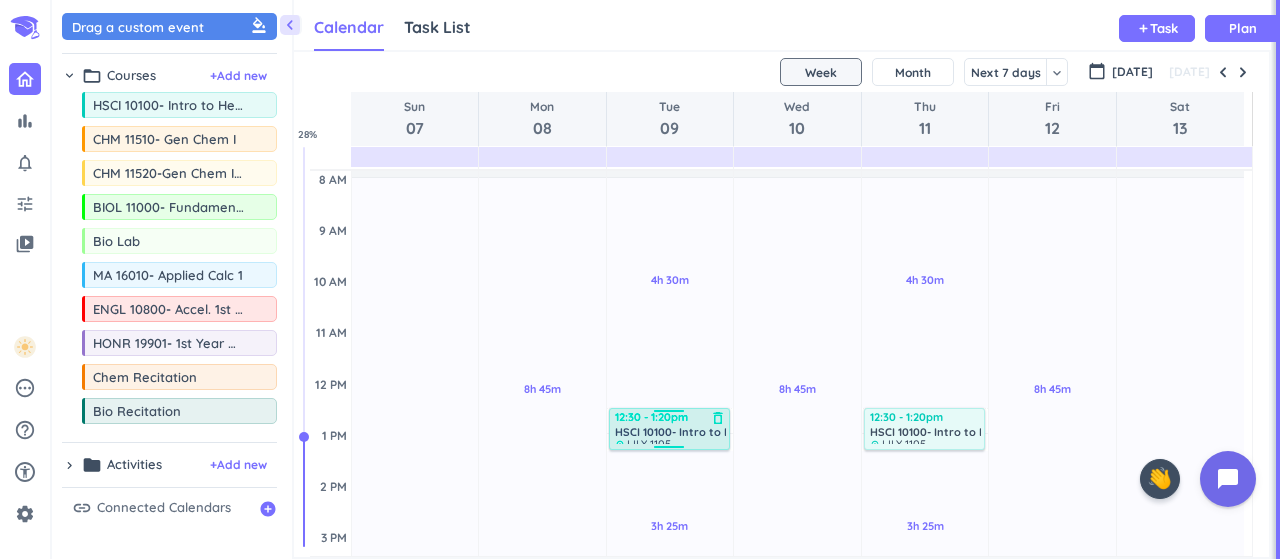 click on "HSCI 10100- Intro to Health Science Prof." at bounding box center (724, 432) 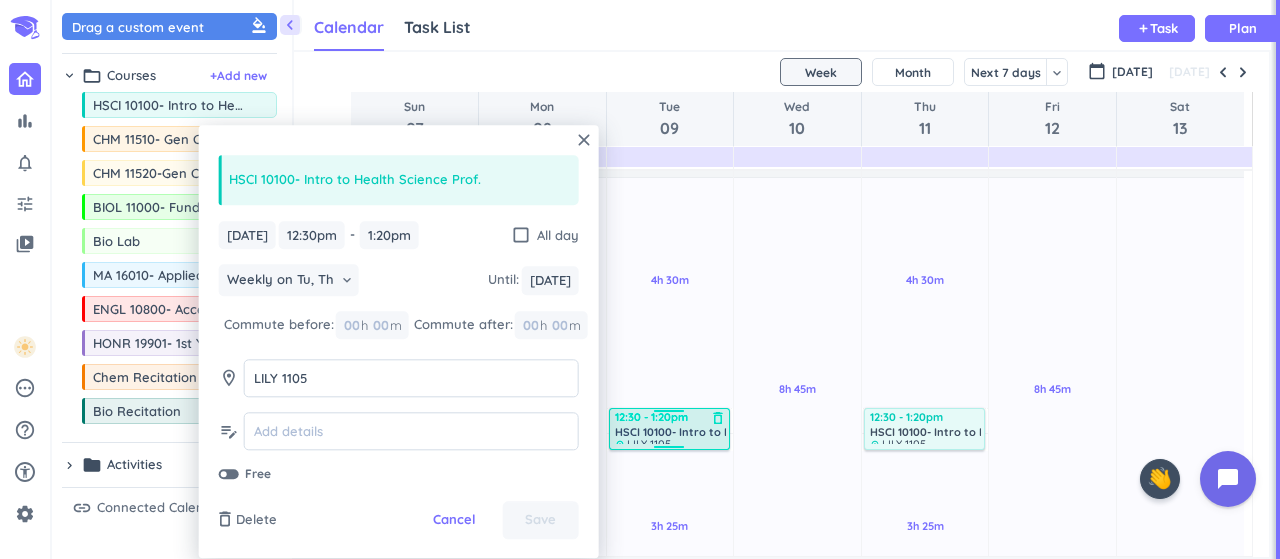 click on "HSCI 10100- Intro to Health Science Prof." at bounding box center [724, 432] 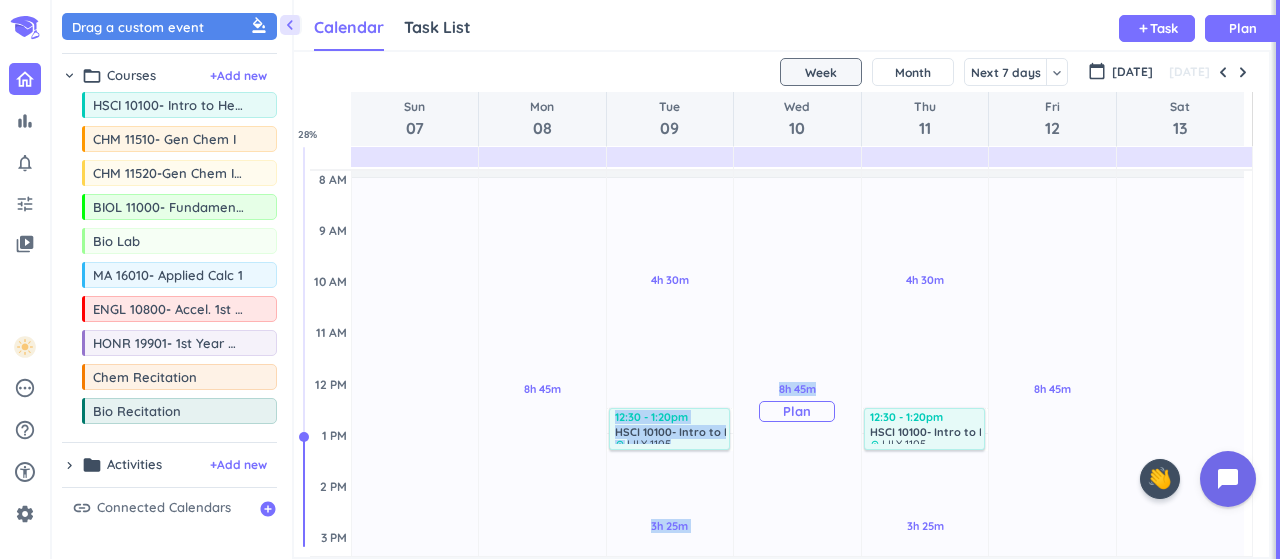 drag, startPoint x: 686, startPoint y: 321, endPoint x: 832, endPoint y: 323, distance: 146.0137 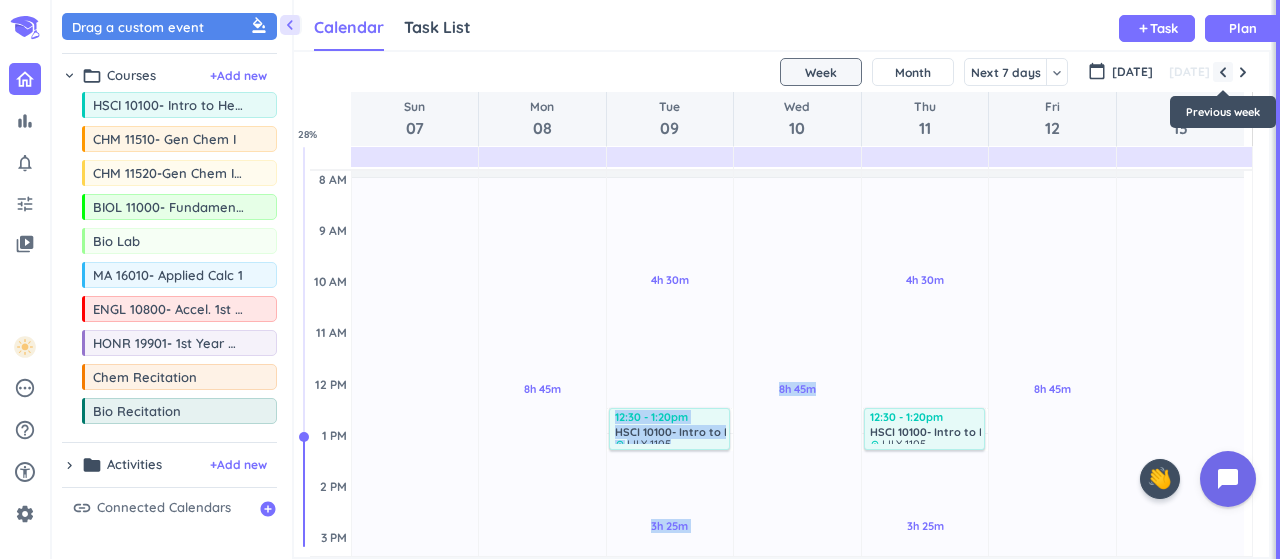 click at bounding box center (1223, 72) 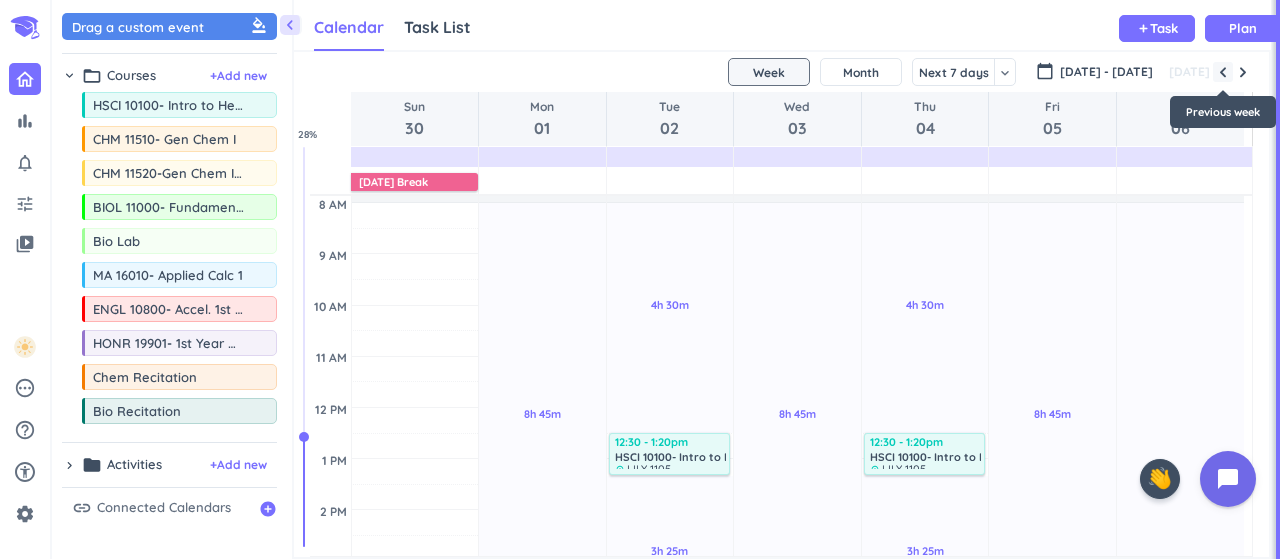 scroll, scrollTop: 104, scrollLeft: 0, axis: vertical 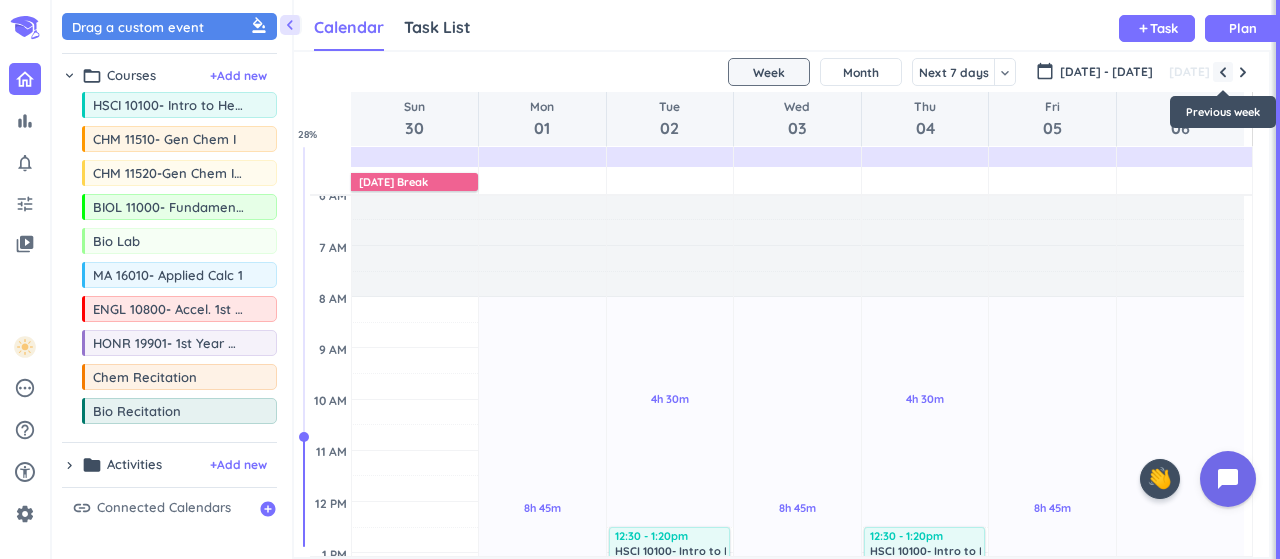 click at bounding box center [1223, 72] 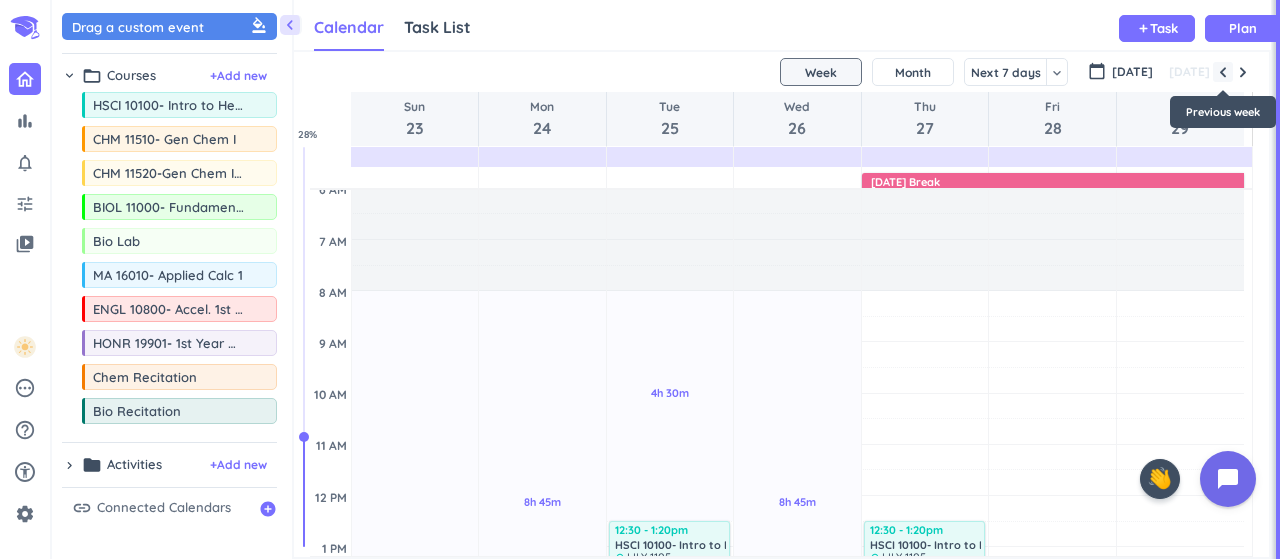 click at bounding box center [1223, 72] 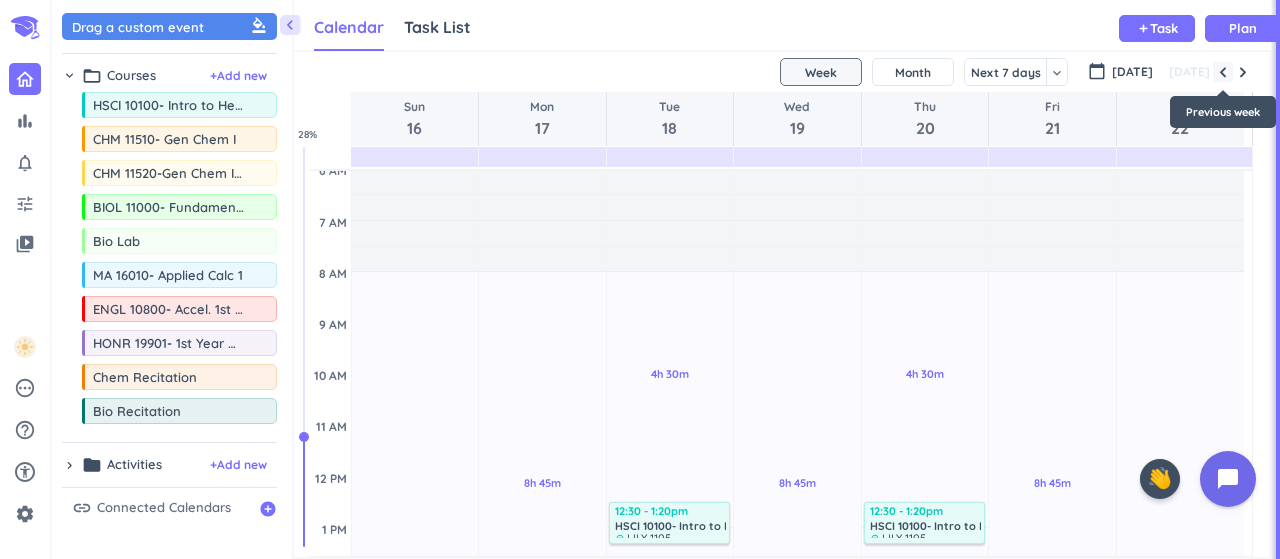 click at bounding box center (1223, 72) 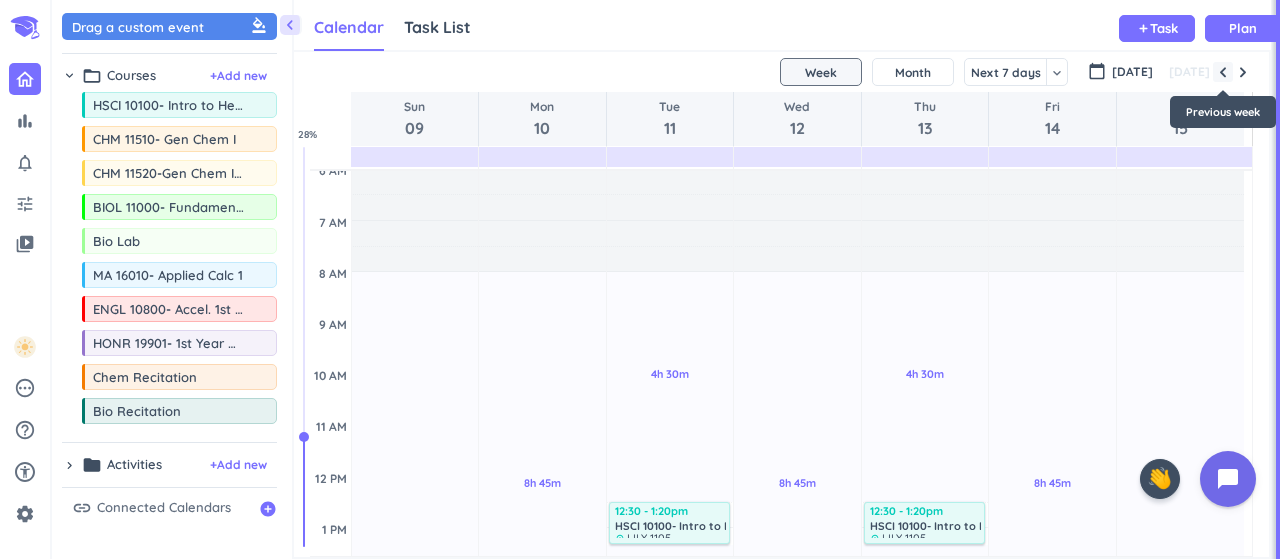click at bounding box center [1223, 72] 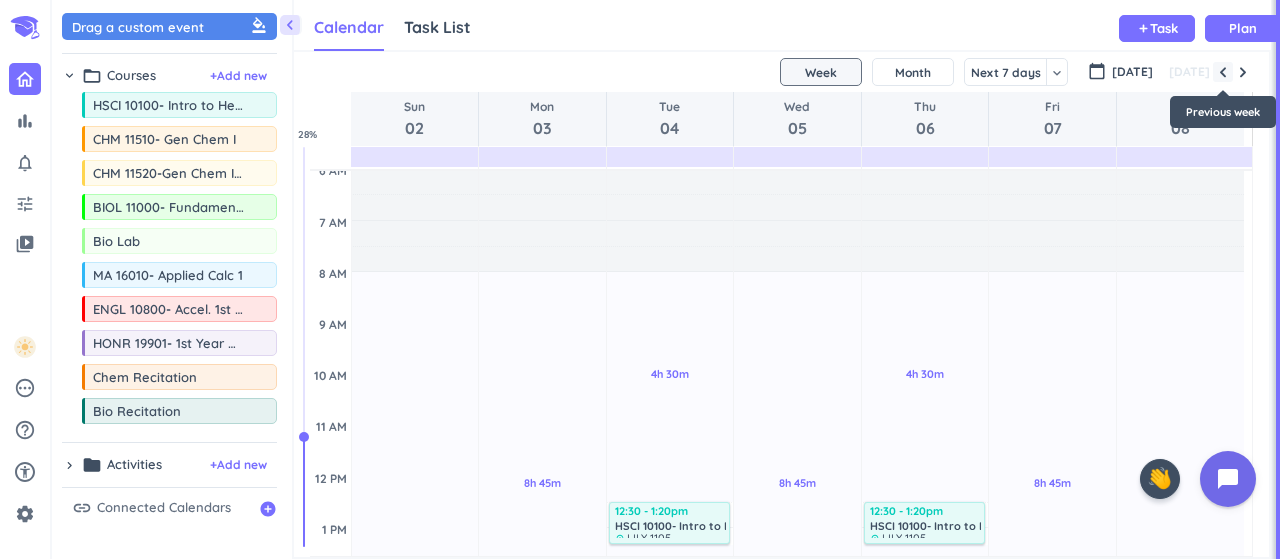 click at bounding box center [1223, 72] 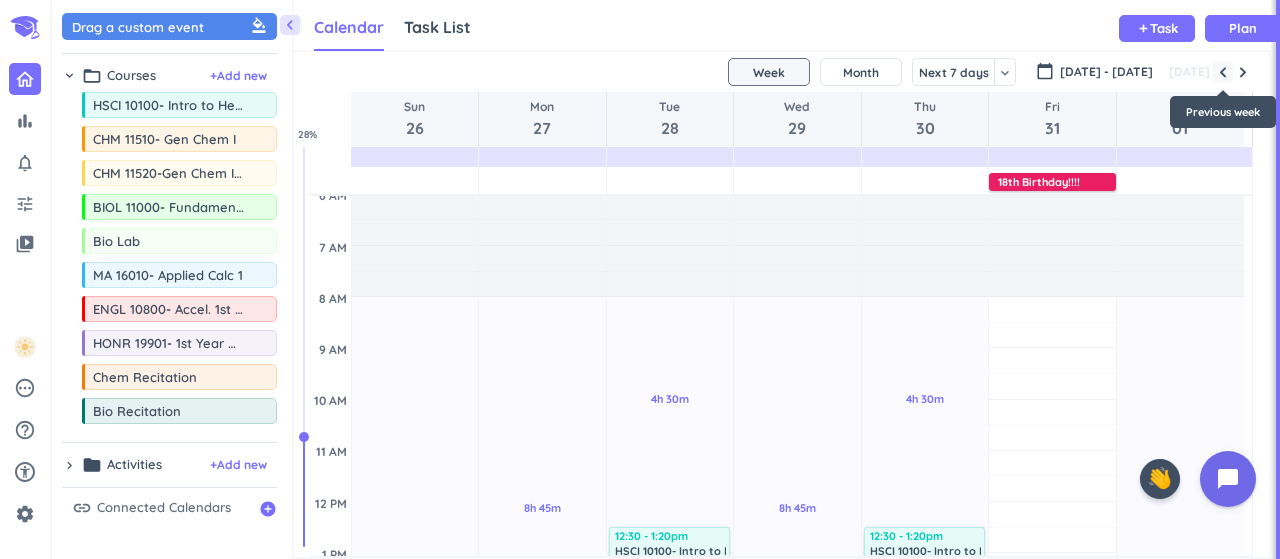 click at bounding box center (1223, 72) 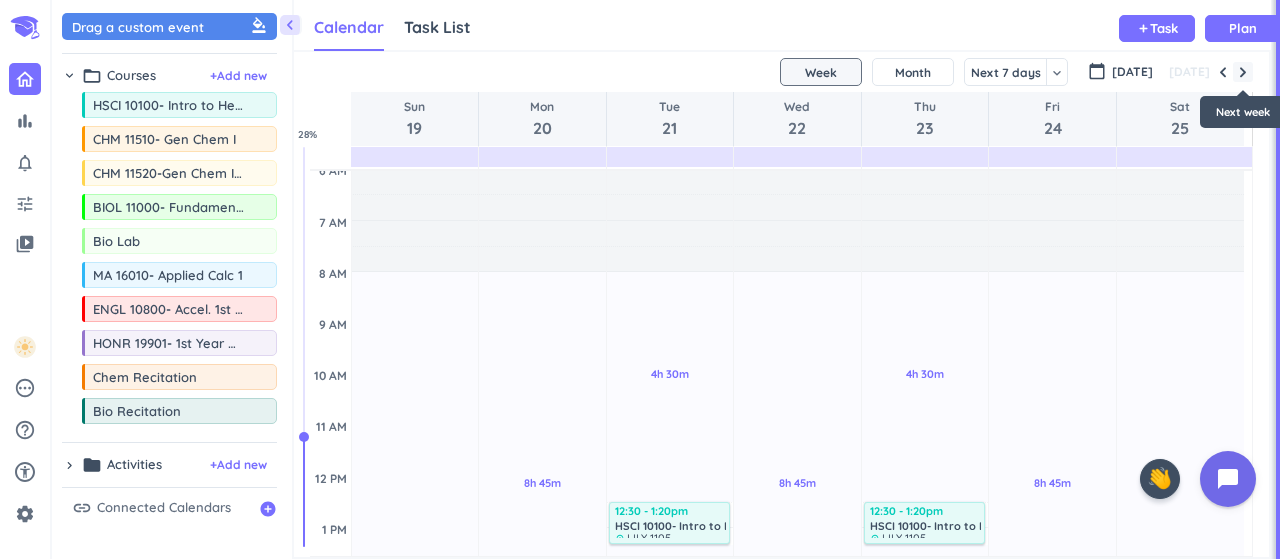 click at bounding box center [1243, 72] 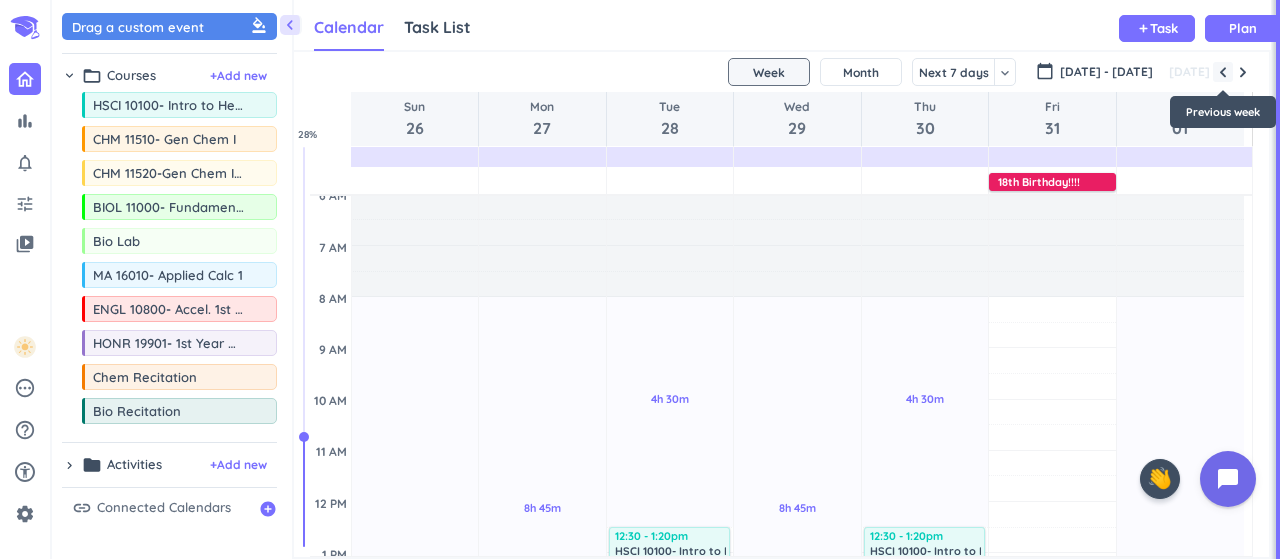 click at bounding box center [1223, 72] 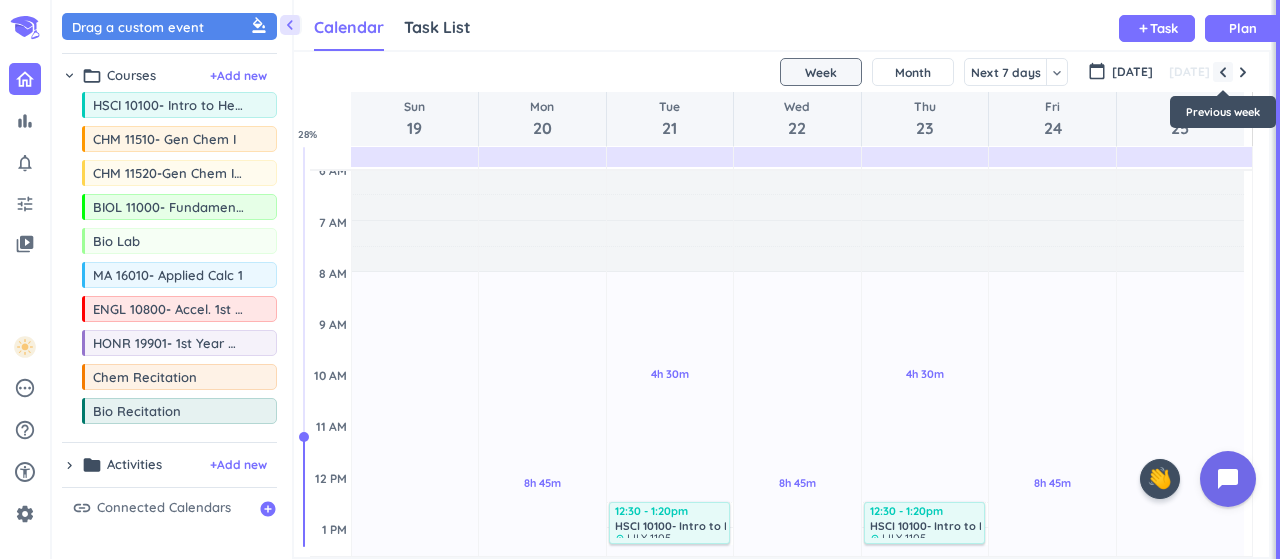 click at bounding box center (1223, 72) 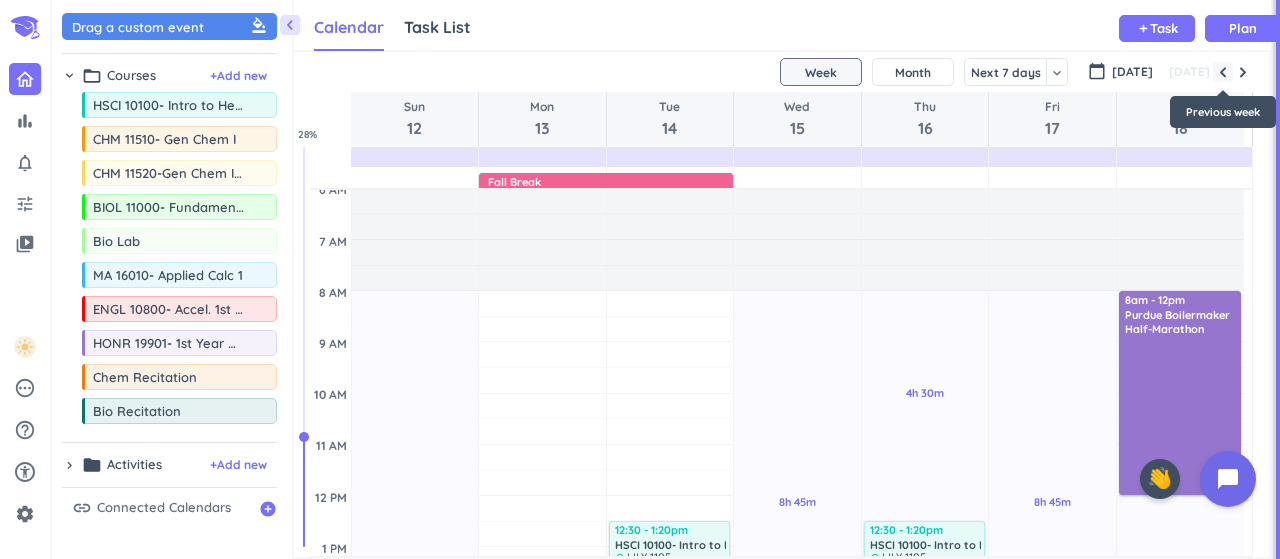 click at bounding box center [1223, 72] 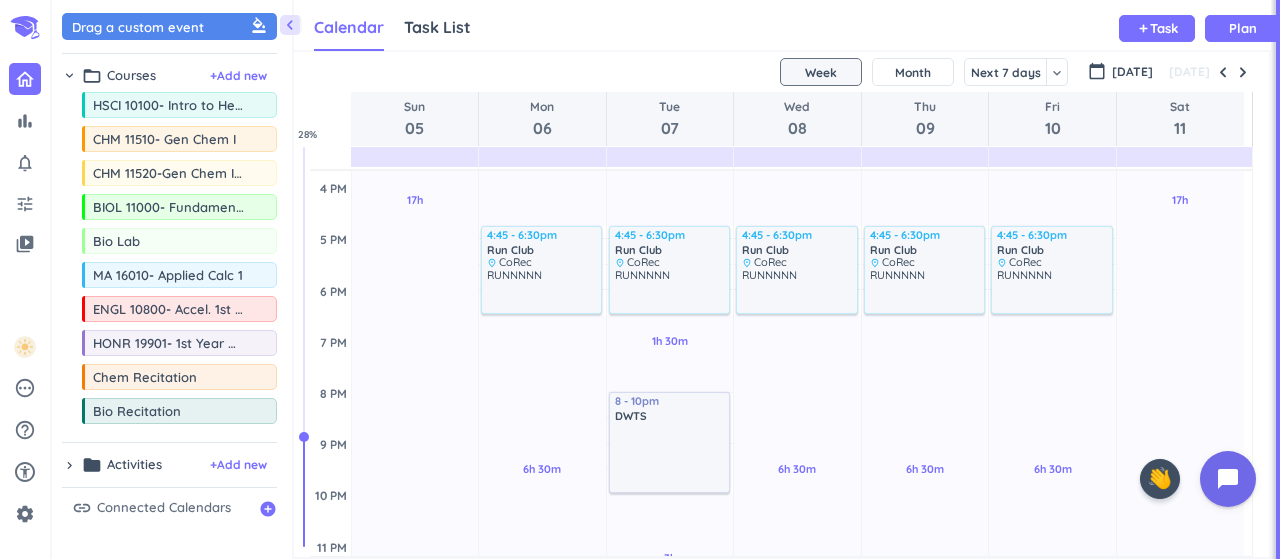 scroll, scrollTop: 598, scrollLeft: 0, axis: vertical 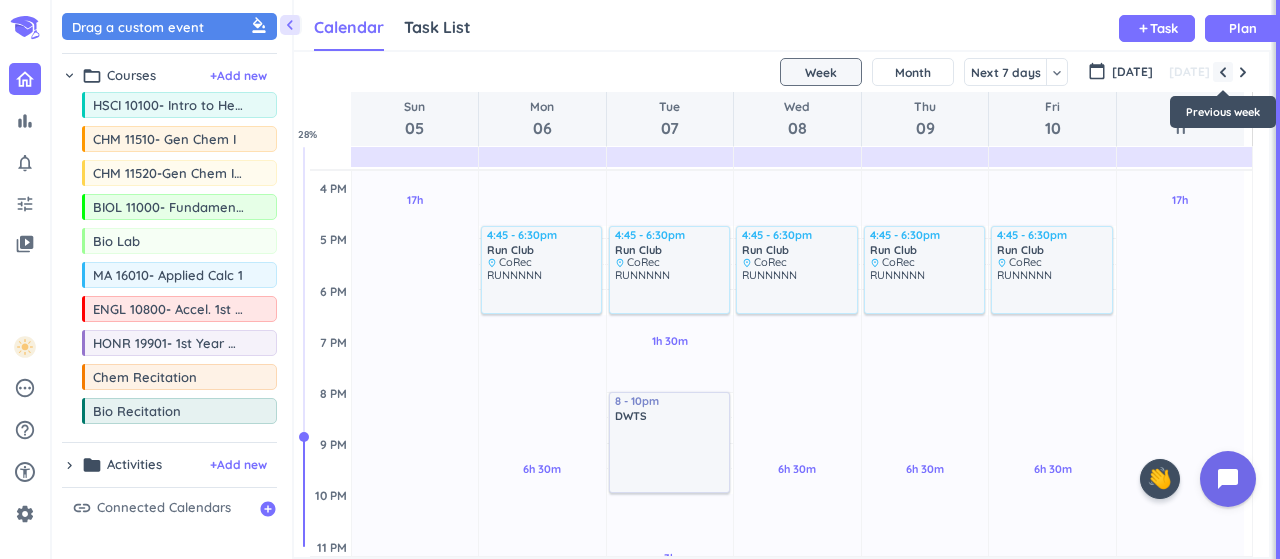 click at bounding box center [1223, 72] 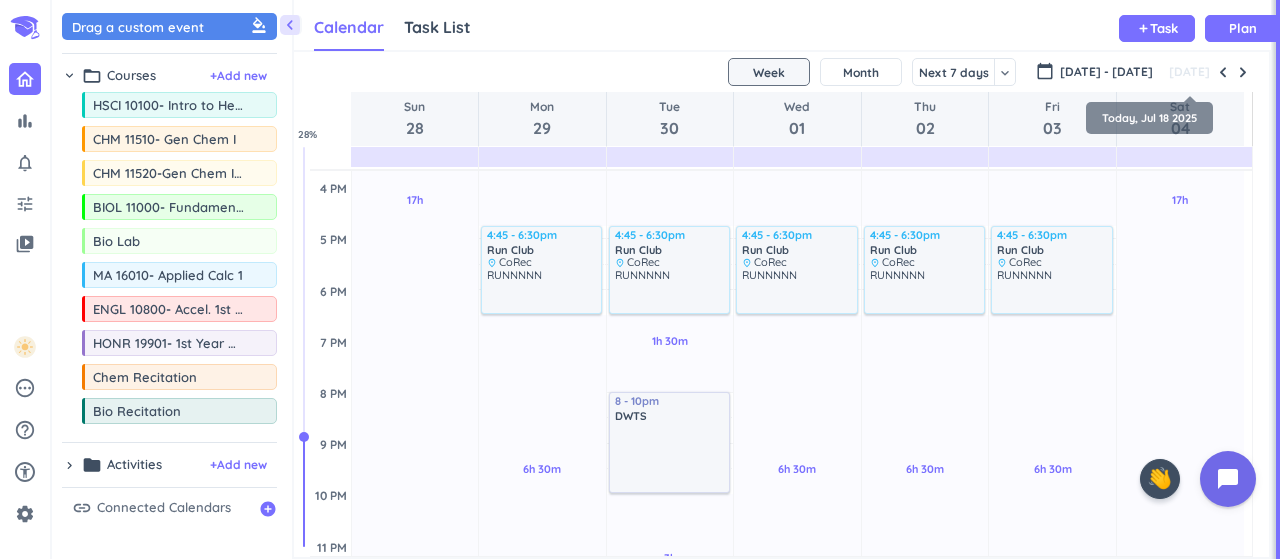 scroll, scrollTop: 104, scrollLeft: 0, axis: vertical 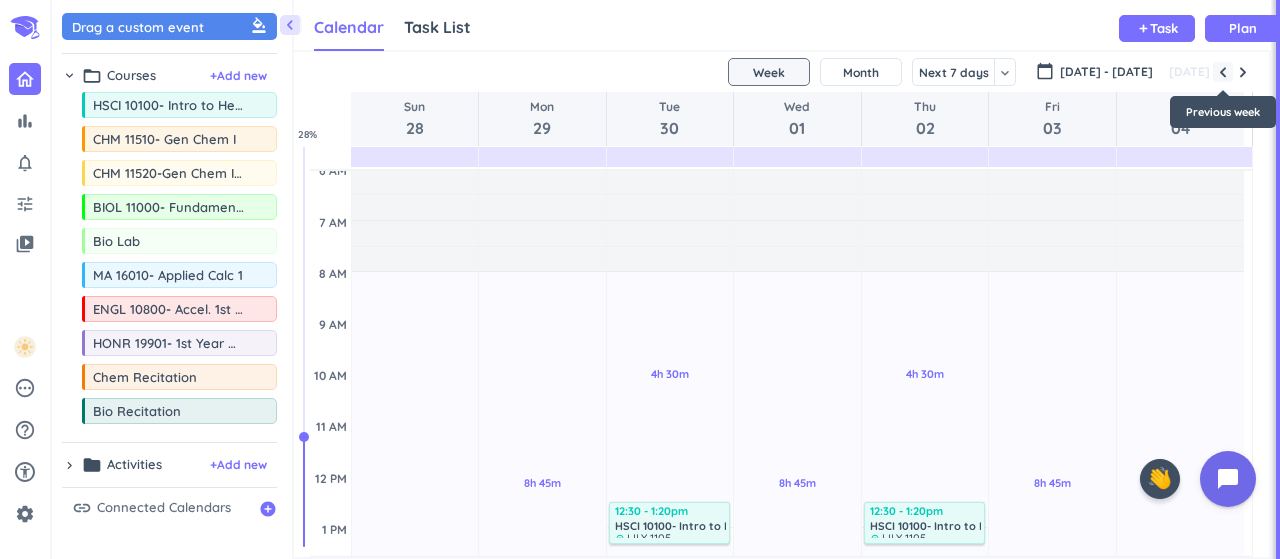 click at bounding box center (1223, 72) 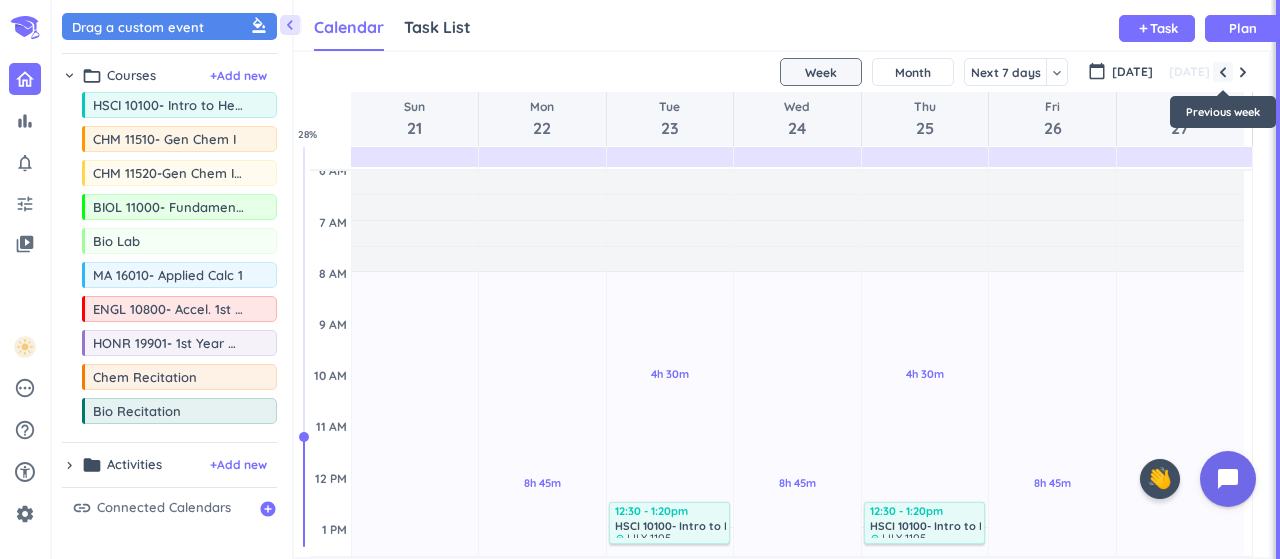 click at bounding box center (1223, 72) 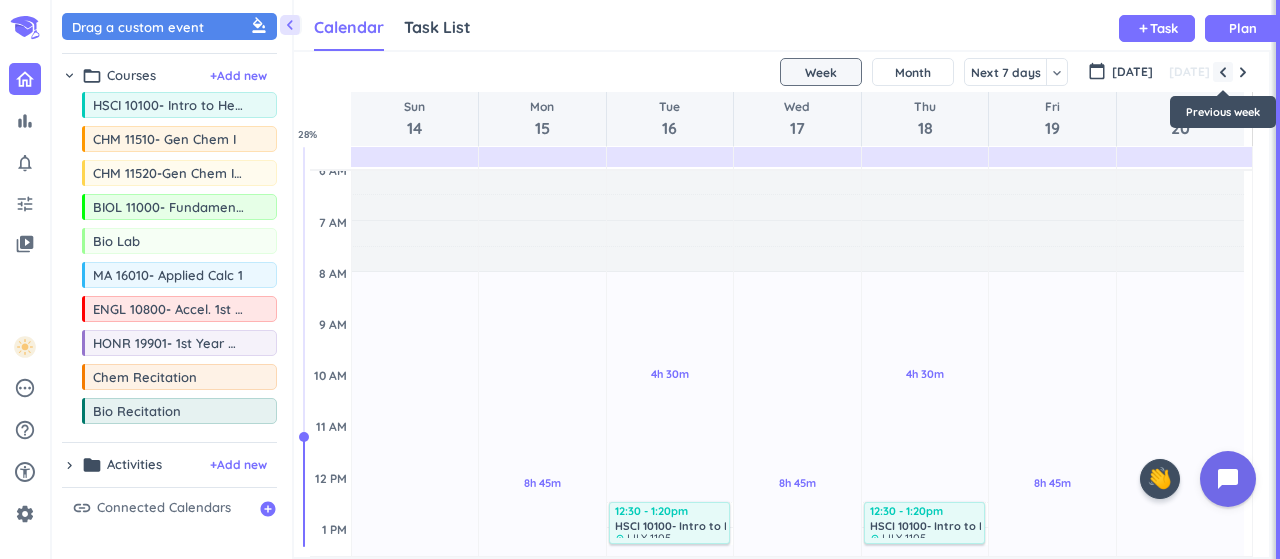 click at bounding box center (1223, 72) 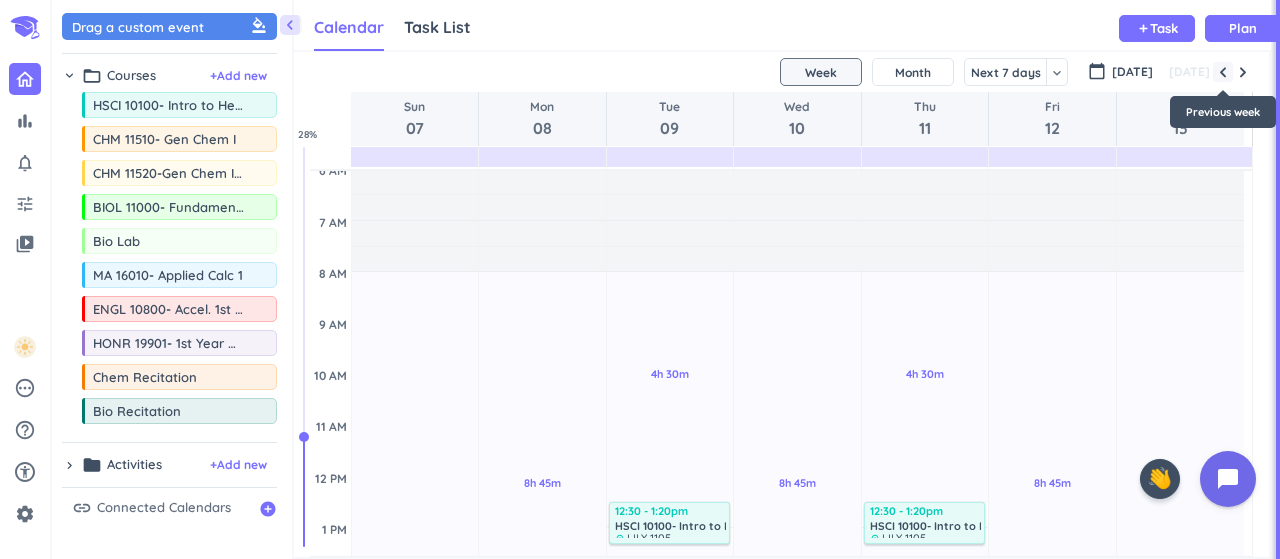 click at bounding box center [1223, 72] 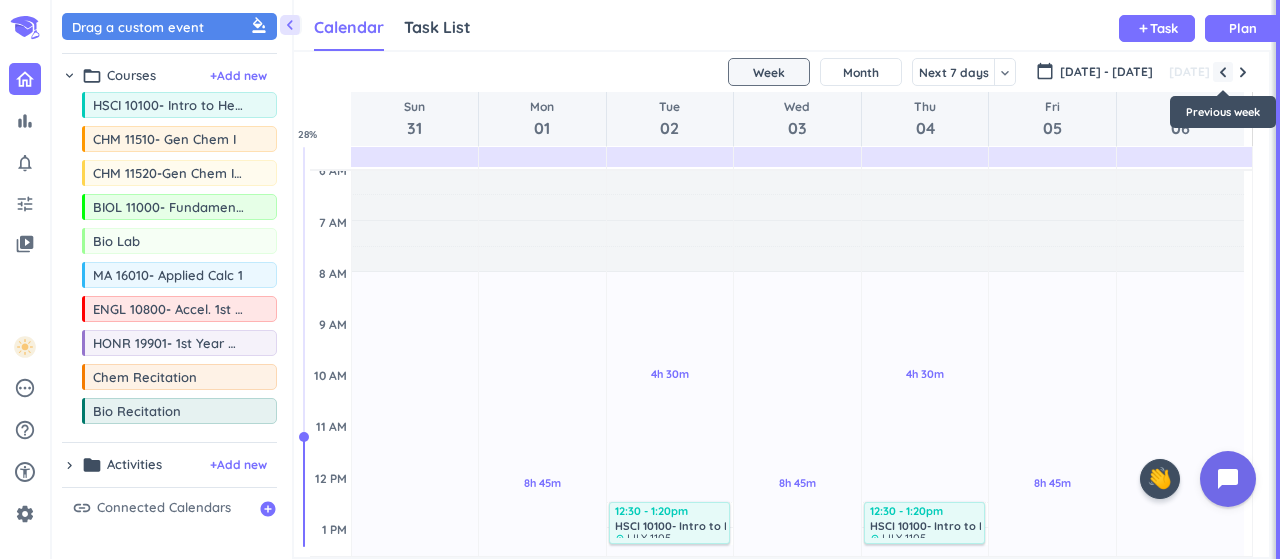 click at bounding box center (1223, 72) 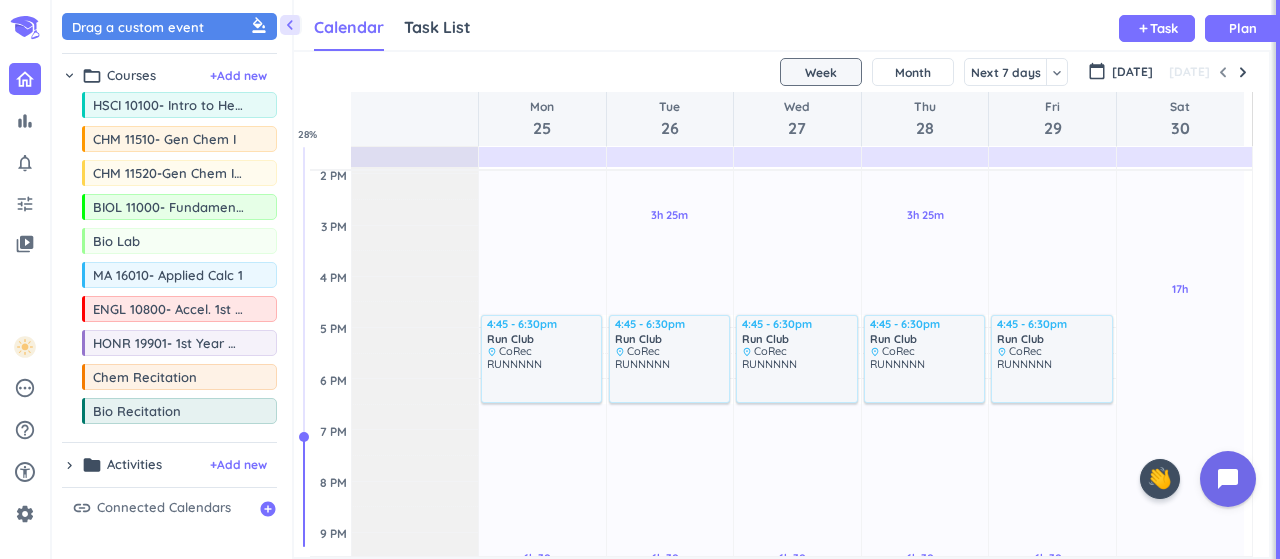 scroll, scrollTop: 520, scrollLeft: 0, axis: vertical 